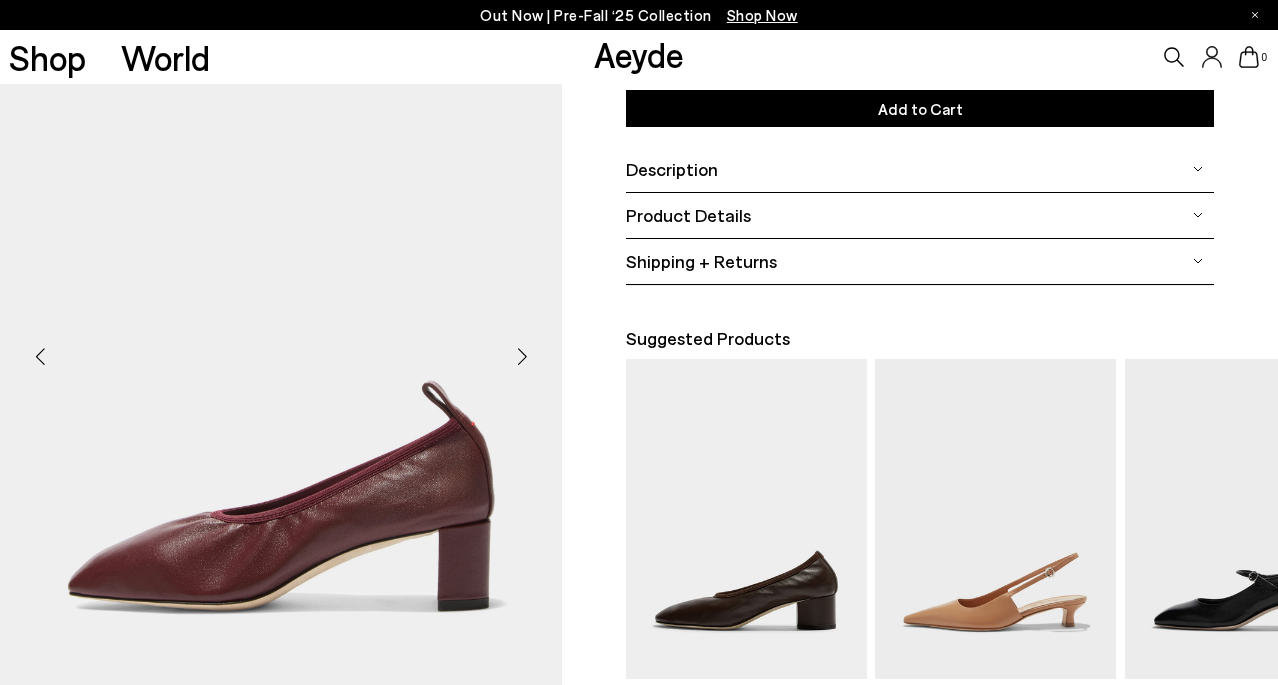 scroll, scrollTop: 340, scrollLeft: 0, axis: vertical 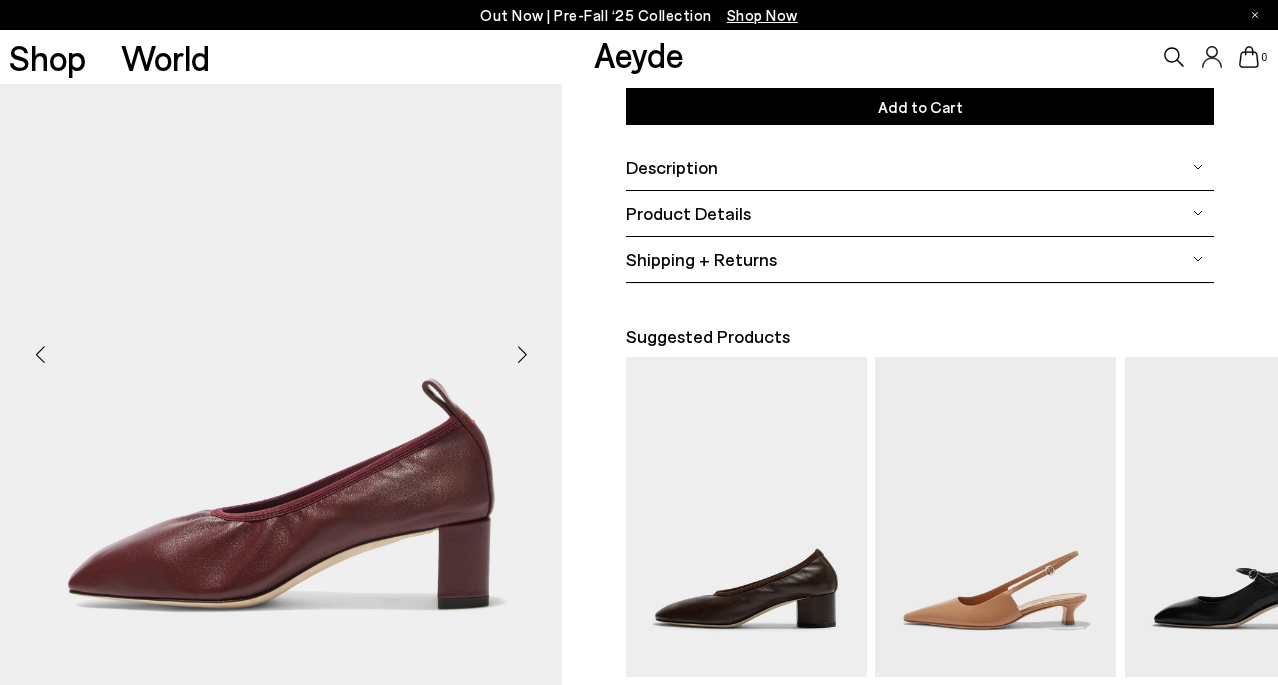 click at bounding box center [522, 355] 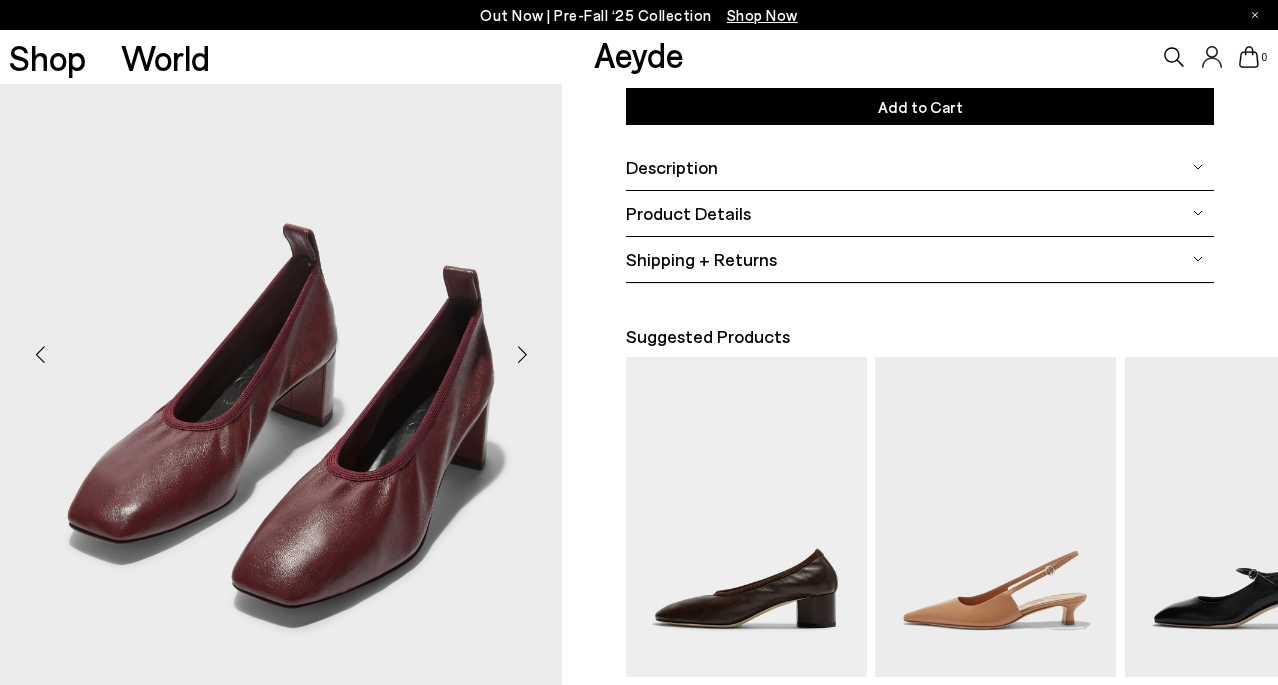 click at bounding box center [522, 355] 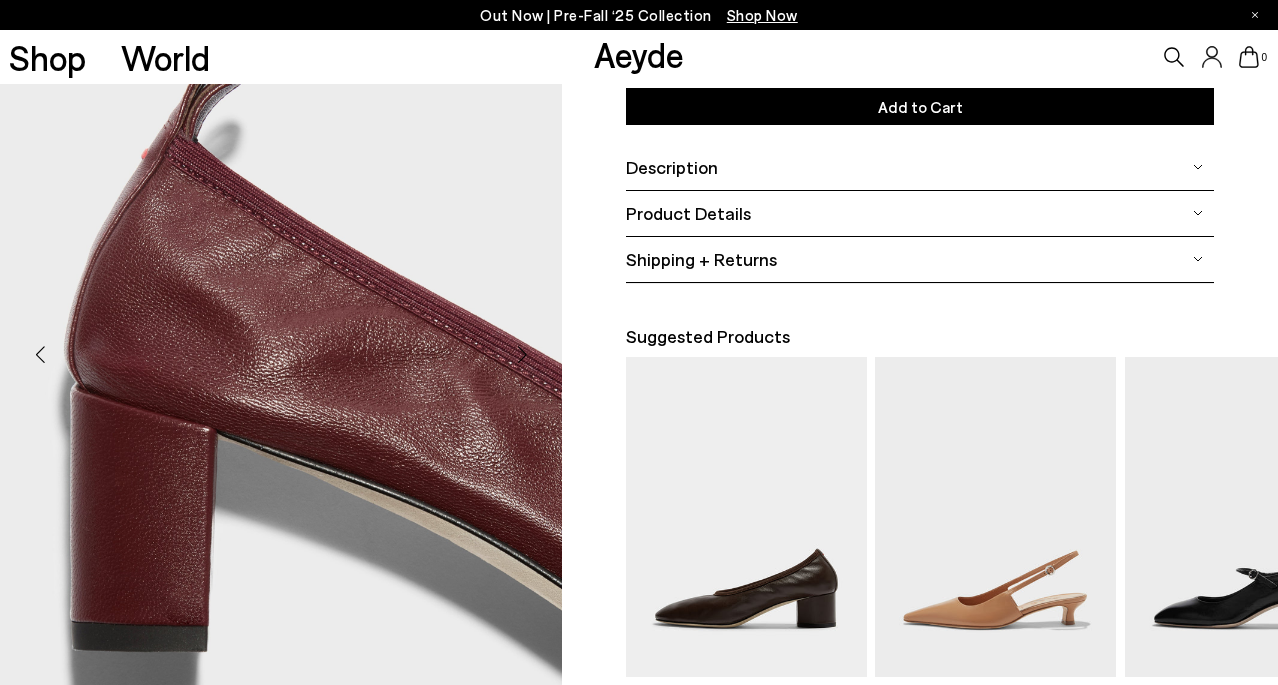 click at bounding box center [522, 355] 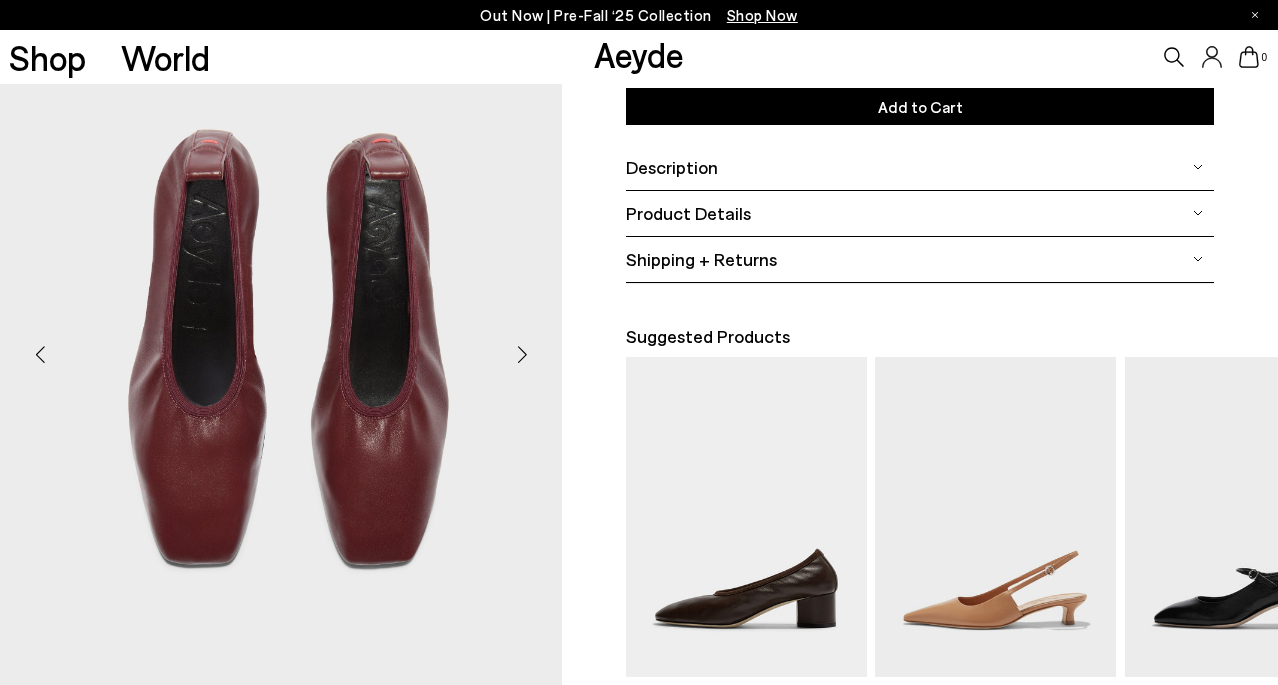 click at bounding box center [522, 355] 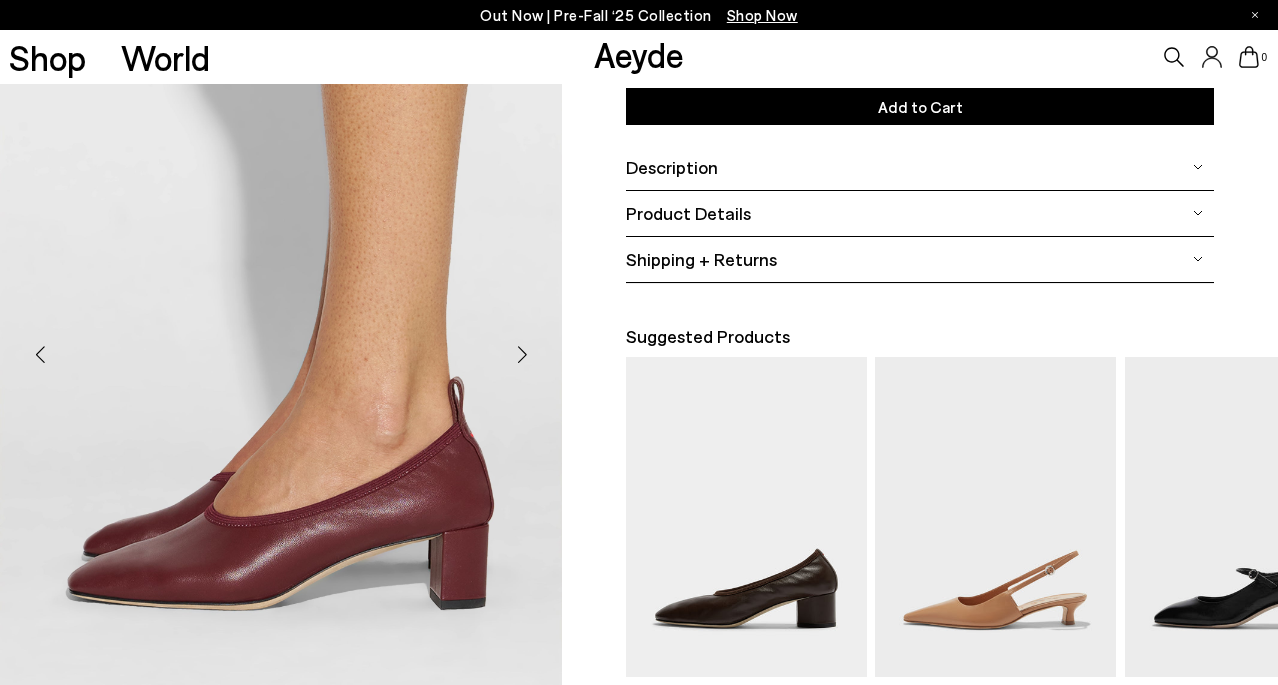 click at bounding box center (522, 355) 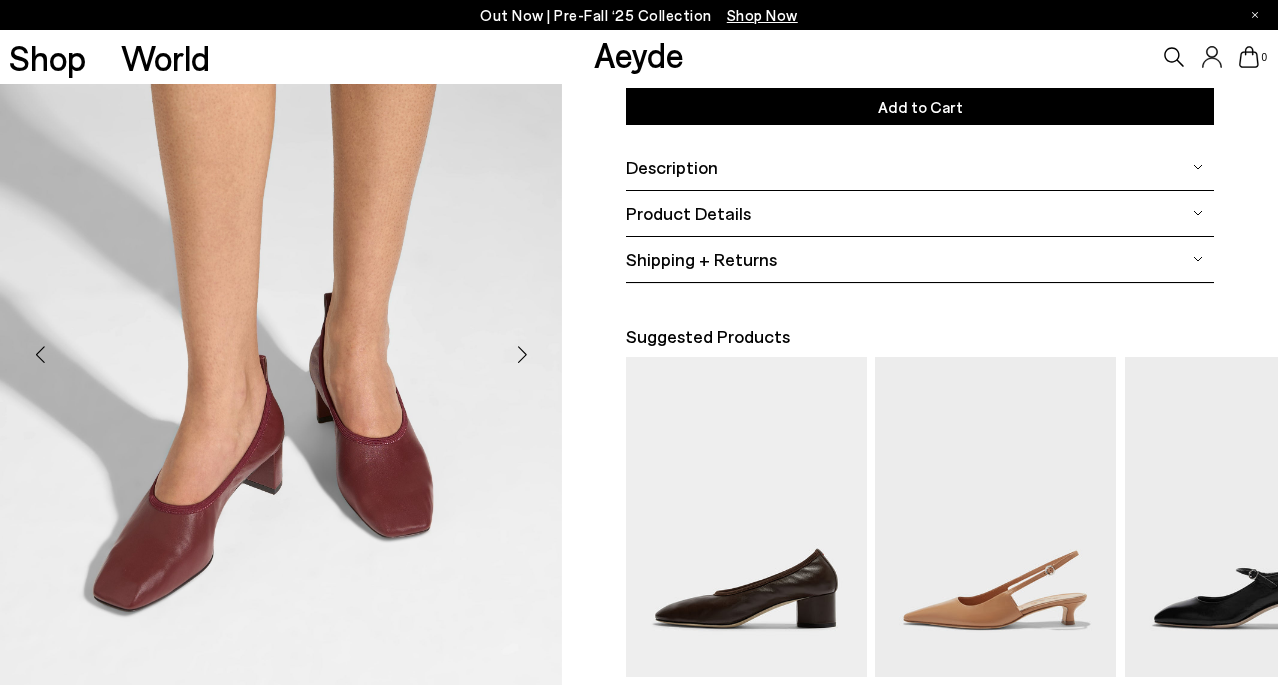click at bounding box center [522, 355] 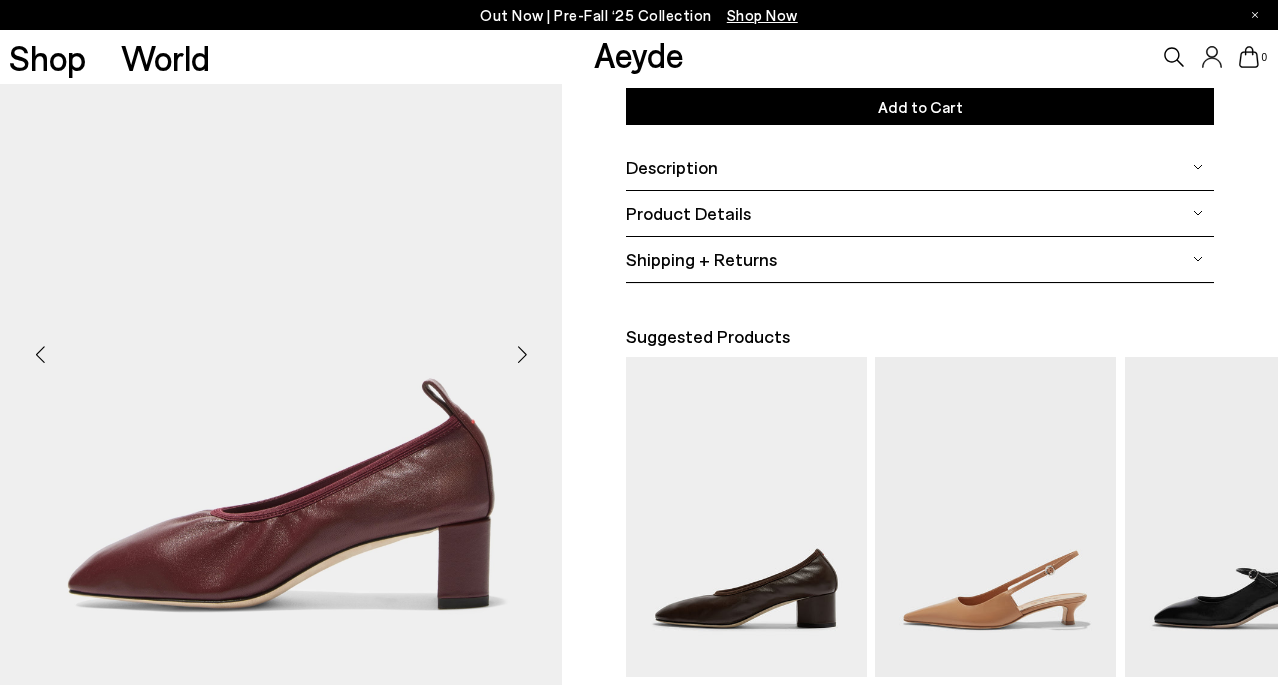 click at bounding box center (522, 355) 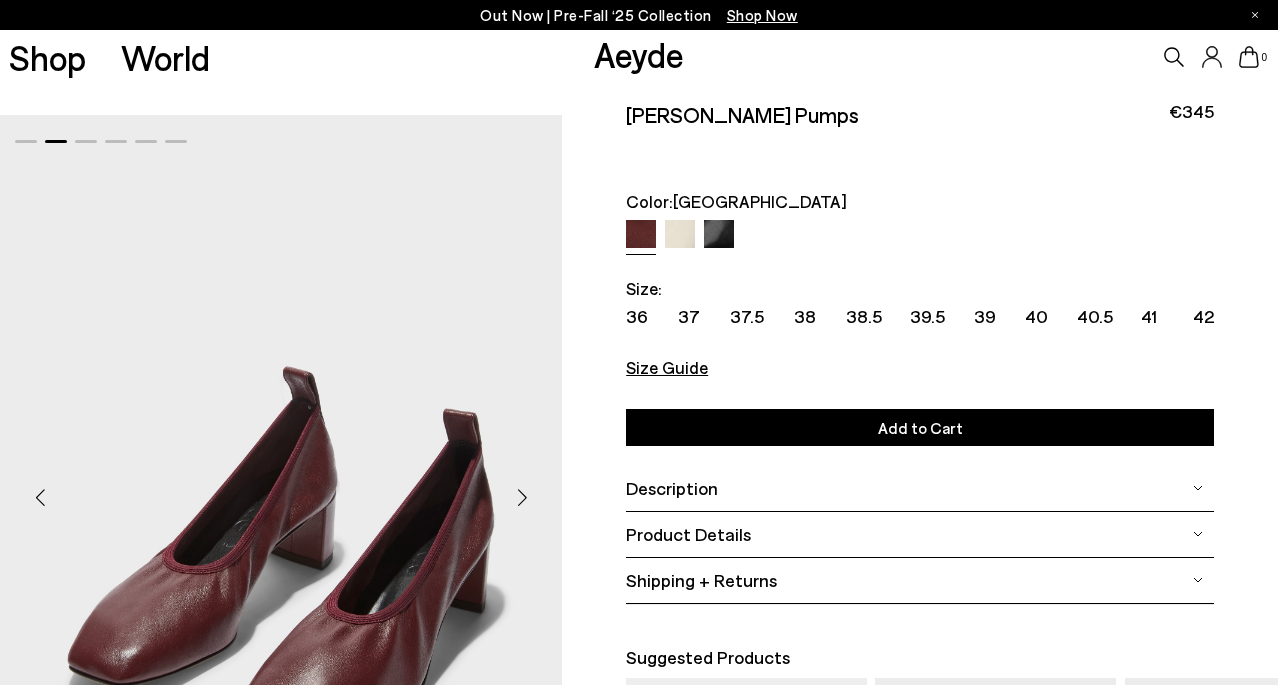 scroll, scrollTop: 0, scrollLeft: 0, axis: both 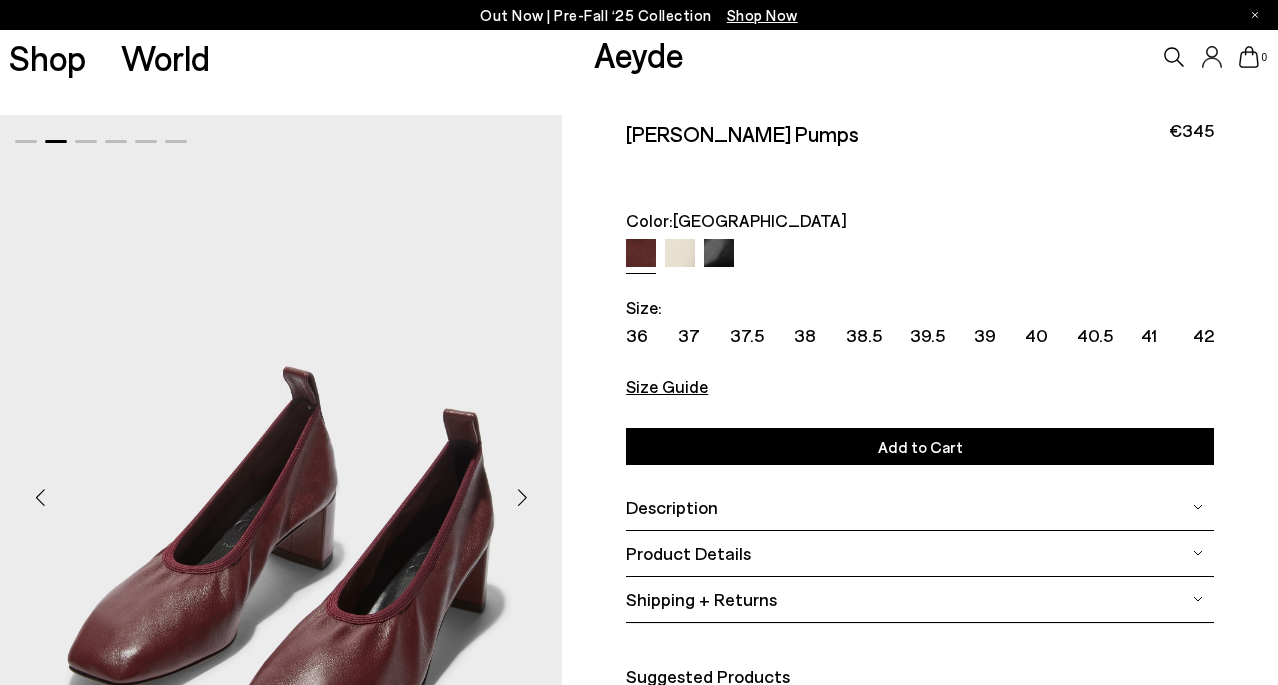 click at bounding box center (719, 254) 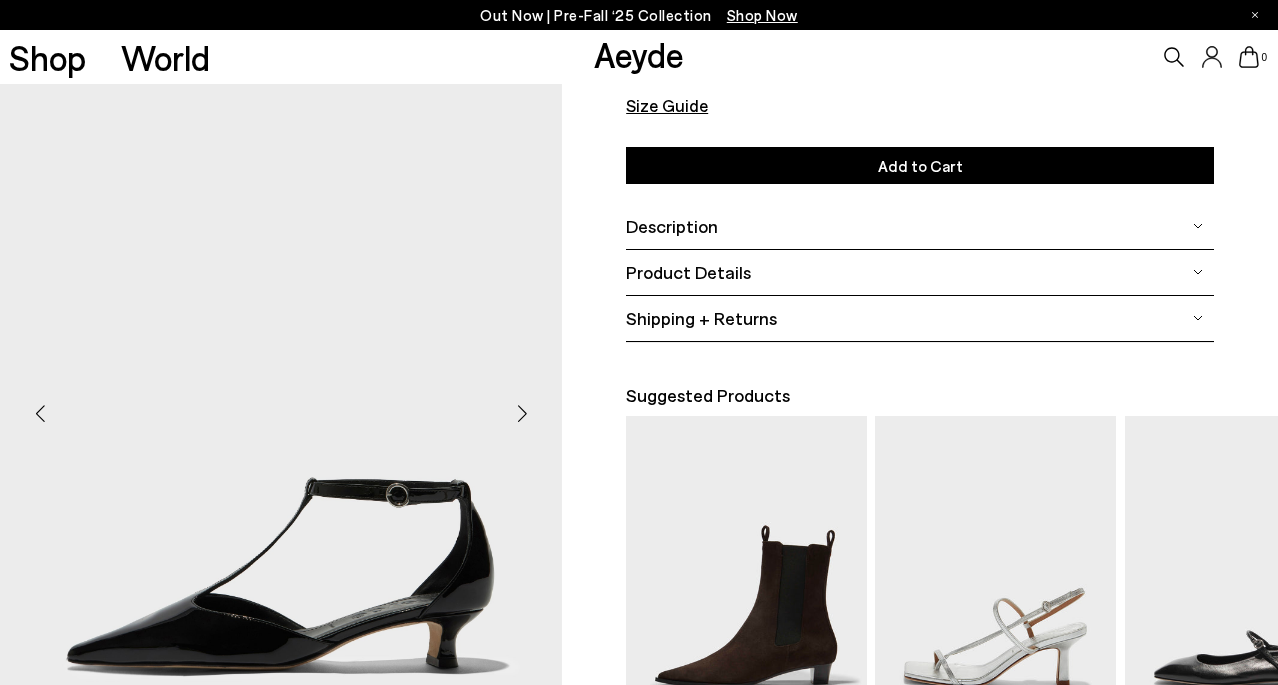 scroll, scrollTop: 282, scrollLeft: 0, axis: vertical 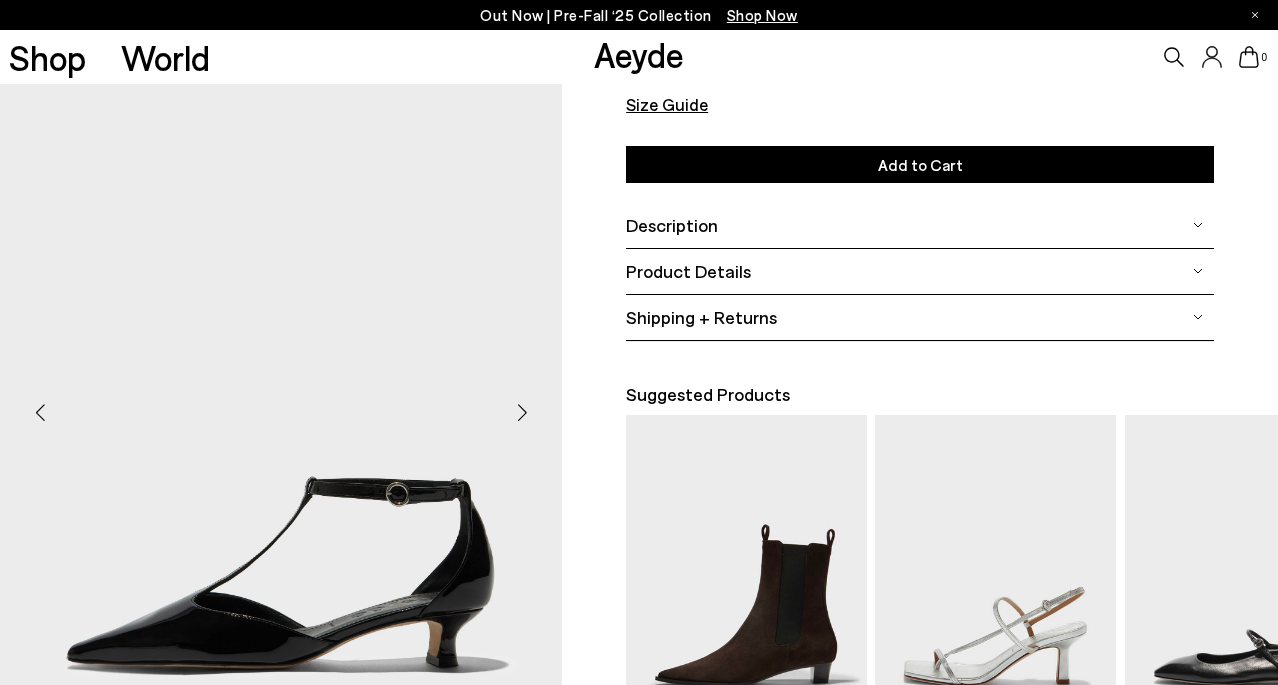 click at bounding box center [522, 413] 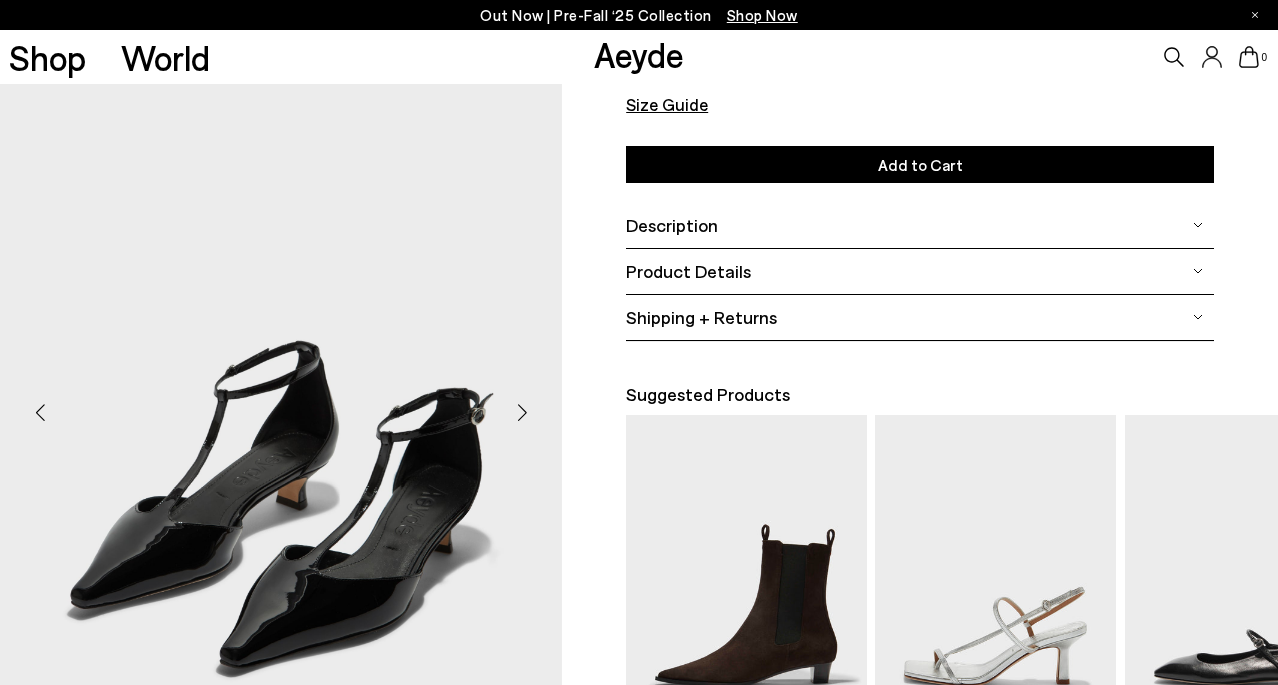 click at bounding box center (522, 413) 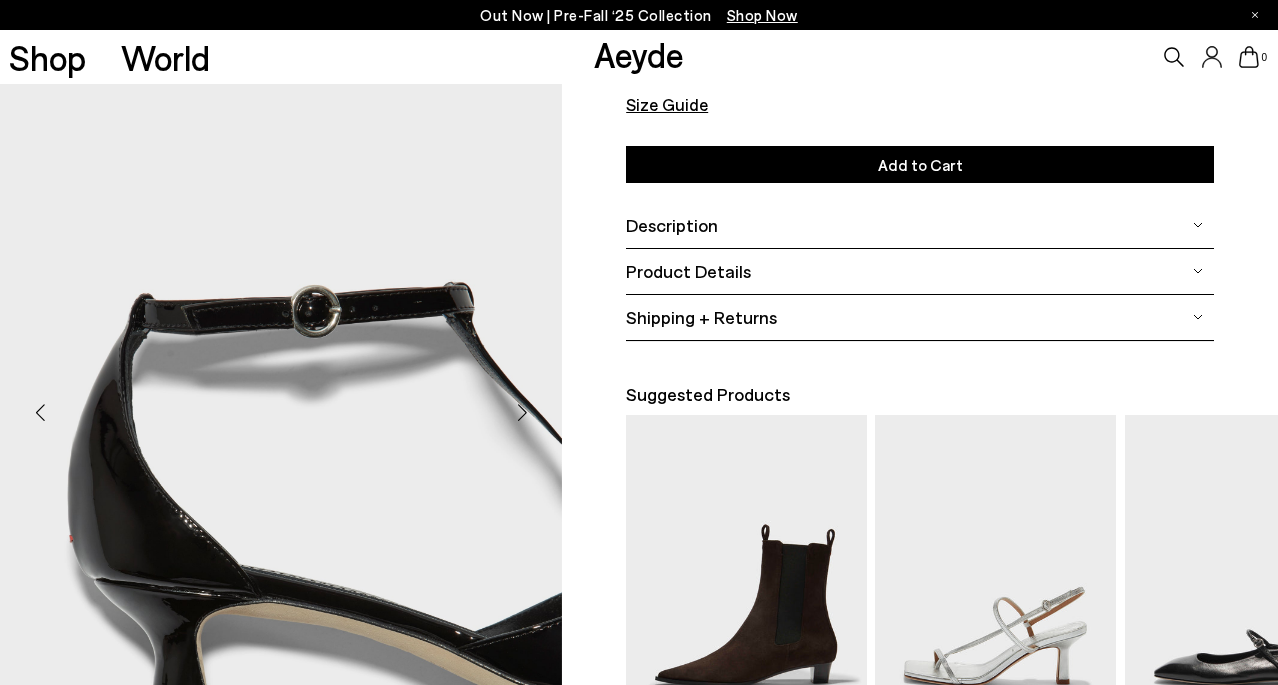 click at bounding box center [522, 413] 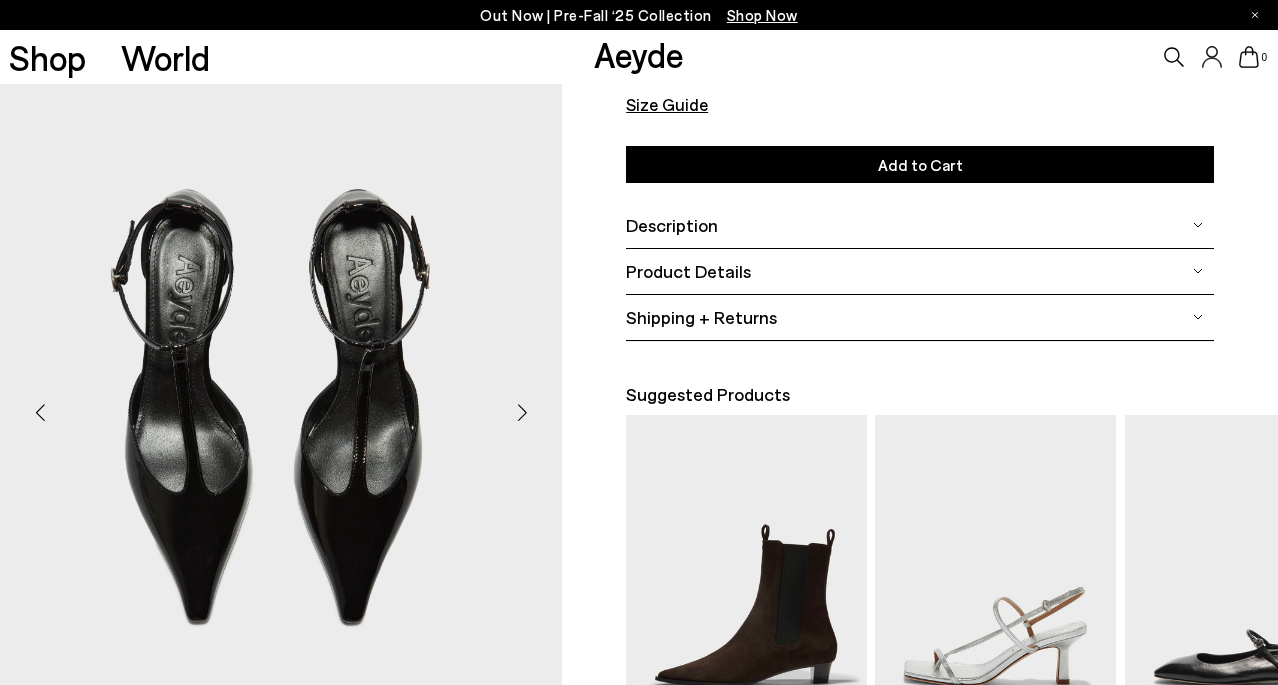click at bounding box center [522, 413] 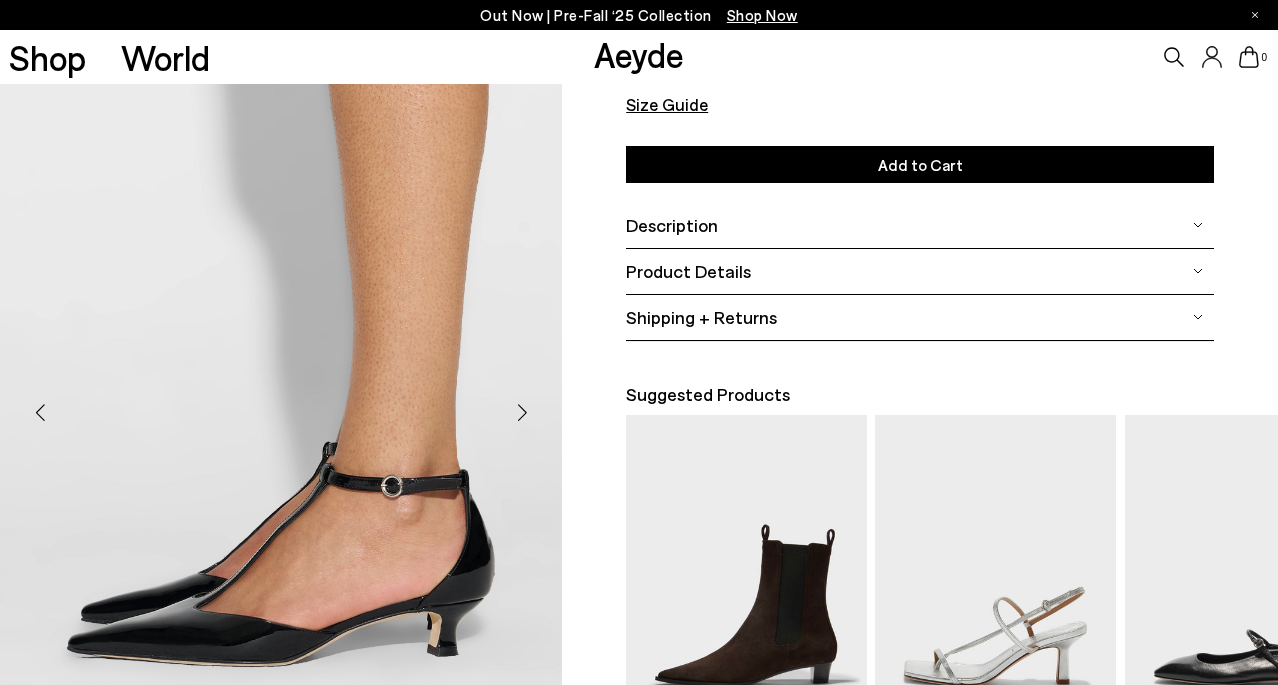 click at bounding box center [522, 413] 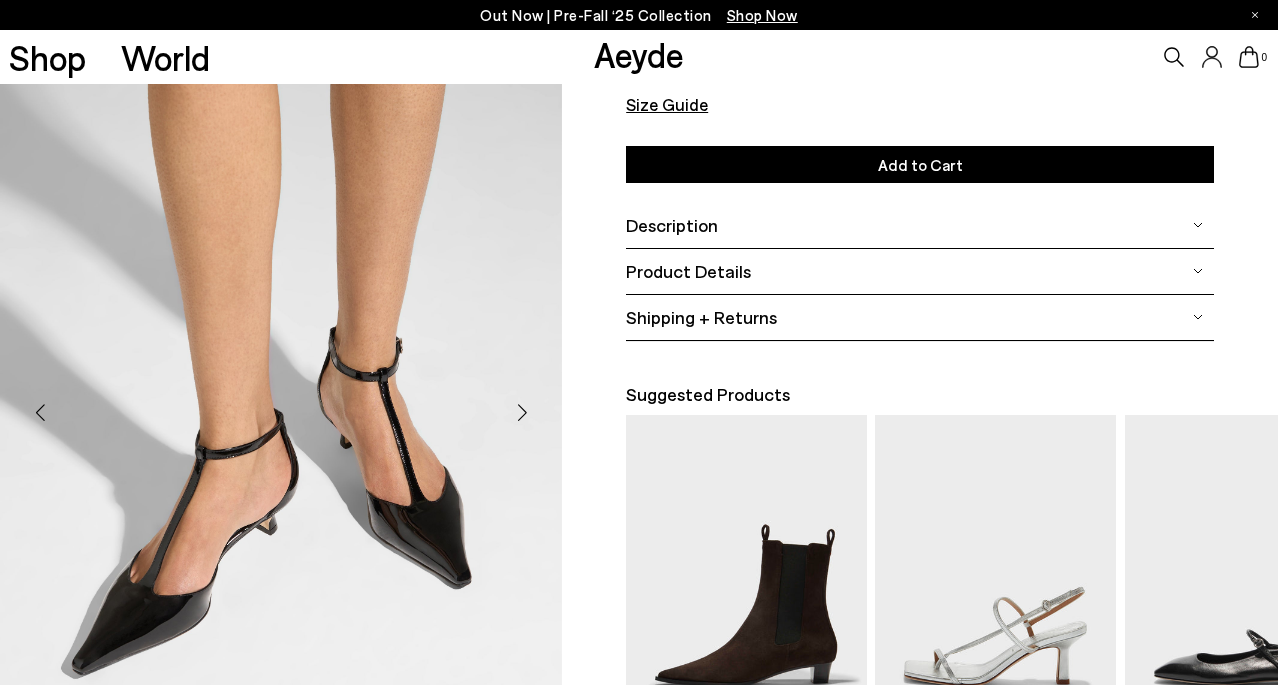 click on "Description" at bounding box center (920, 225) 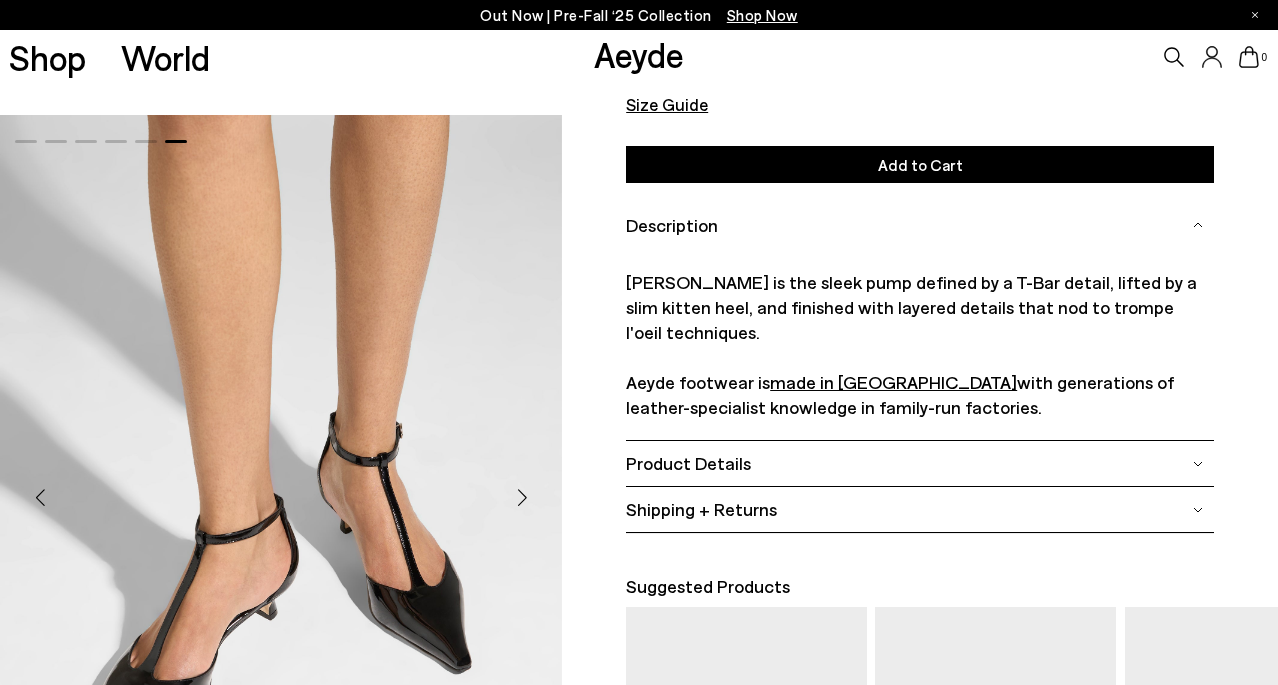 click on "Product Details" at bounding box center (920, 463) 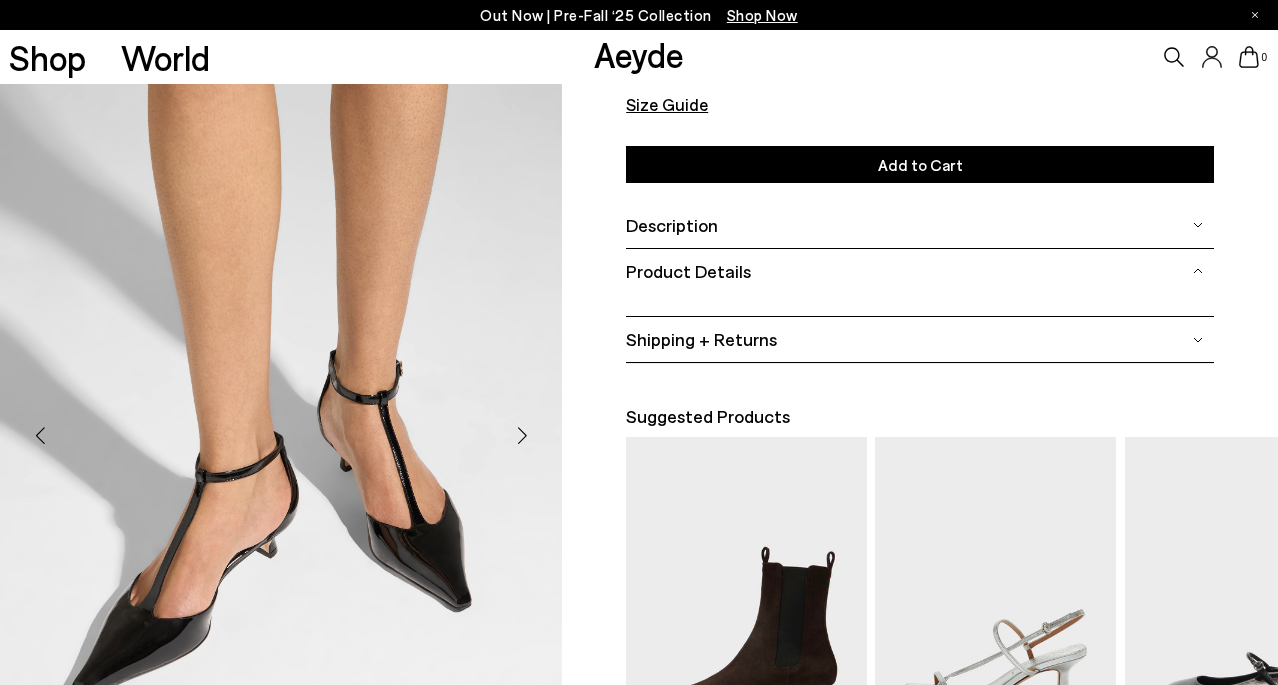 click on "Product Details" at bounding box center [920, 271] 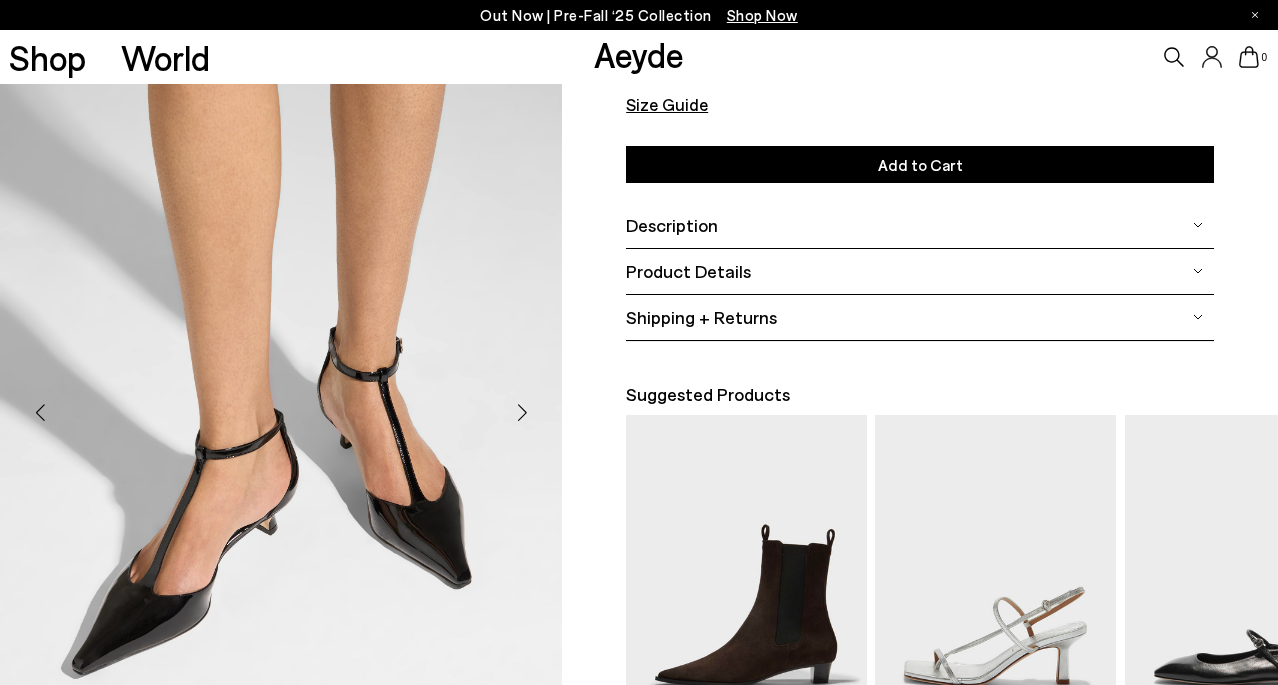 click on "Description" at bounding box center [920, 225] 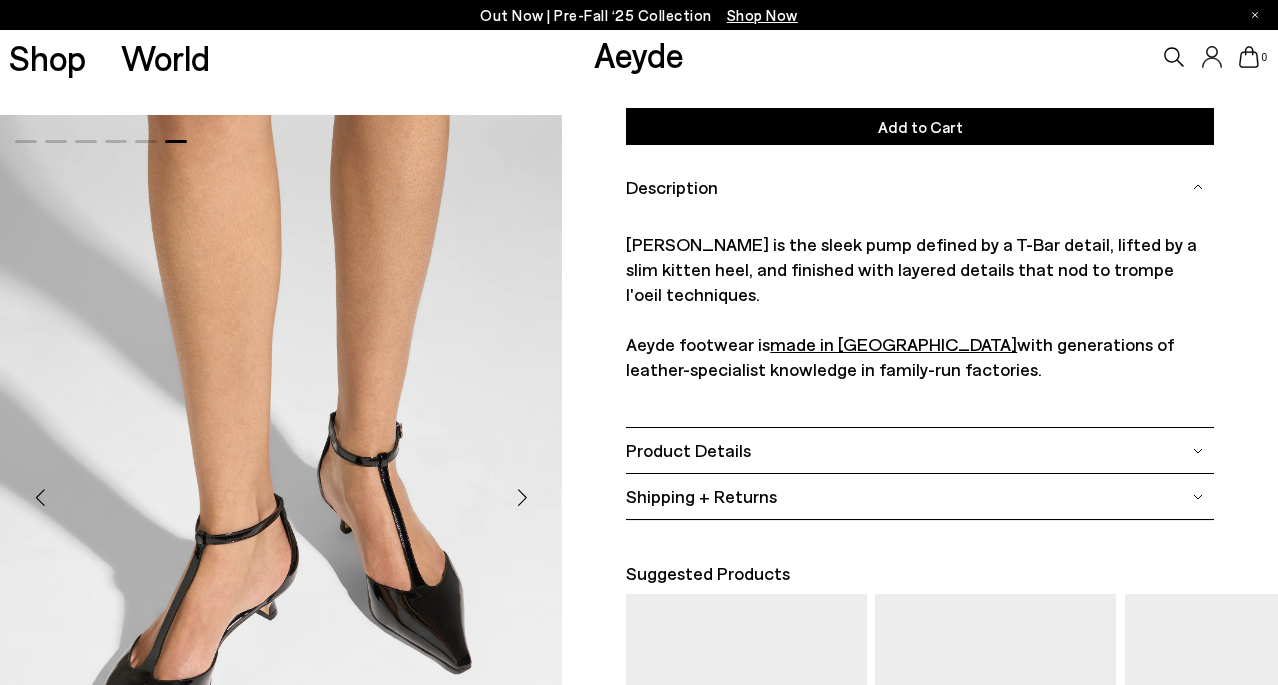 scroll, scrollTop: 322, scrollLeft: 0, axis: vertical 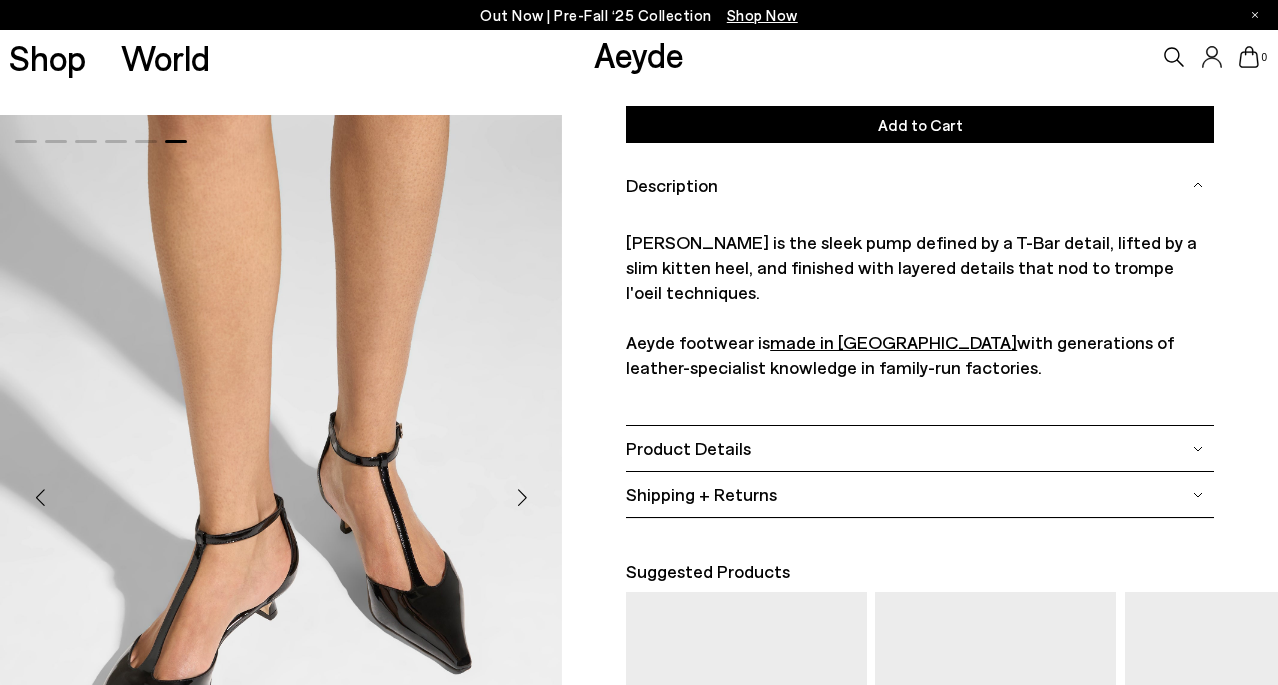 click on "Shipping + Returns" at bounding box center [920, 494] 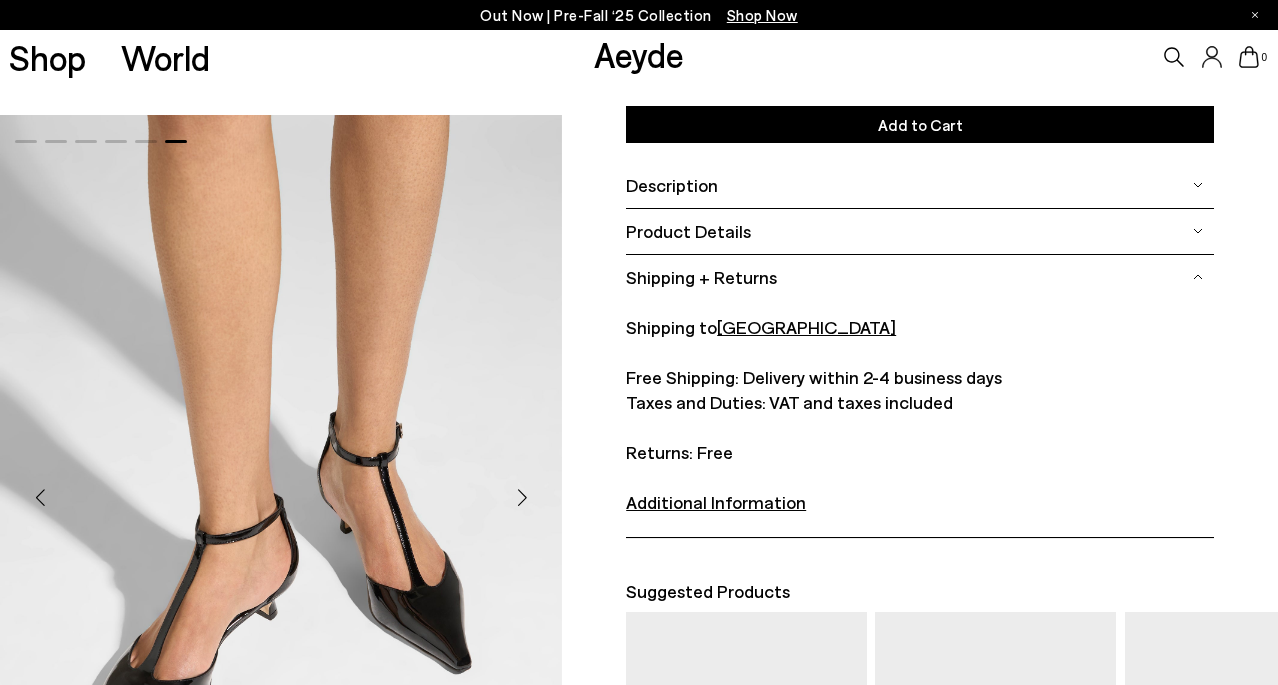 click on "Product Details" at bounding box center [688, 231] 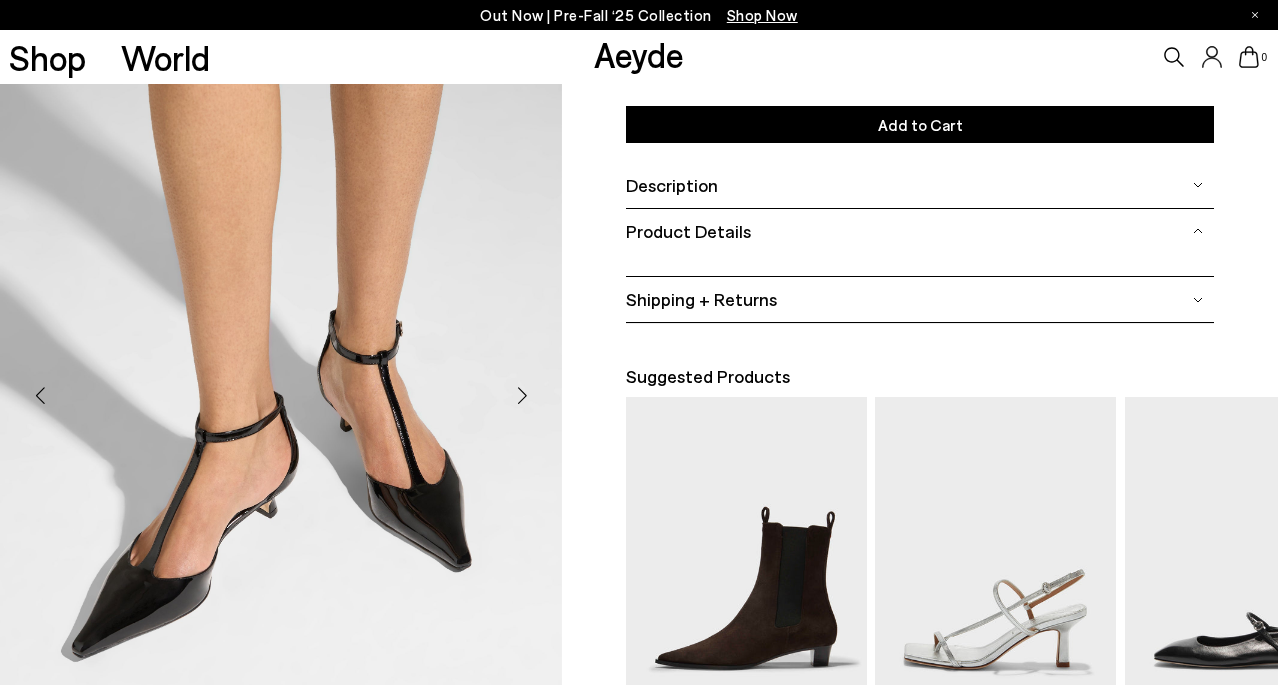 click on "Product Details" at bounding box center [688, 231] 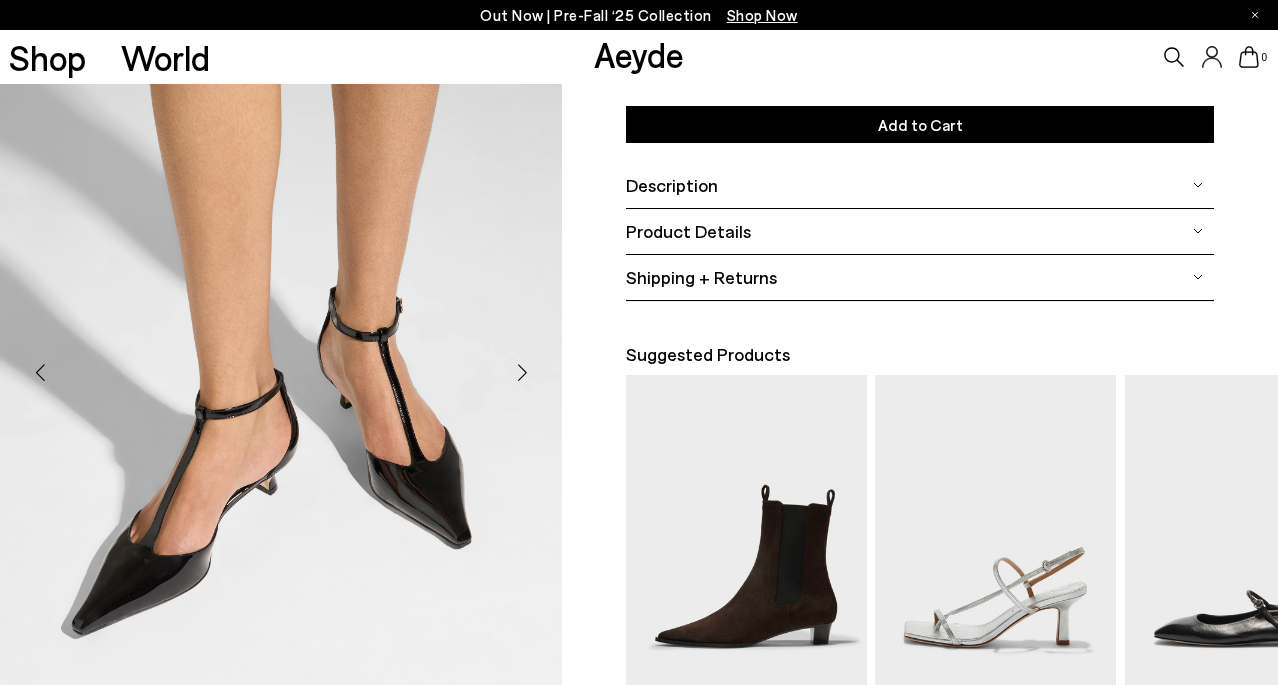 click on "Product Details" at bounding box center [688, 231] 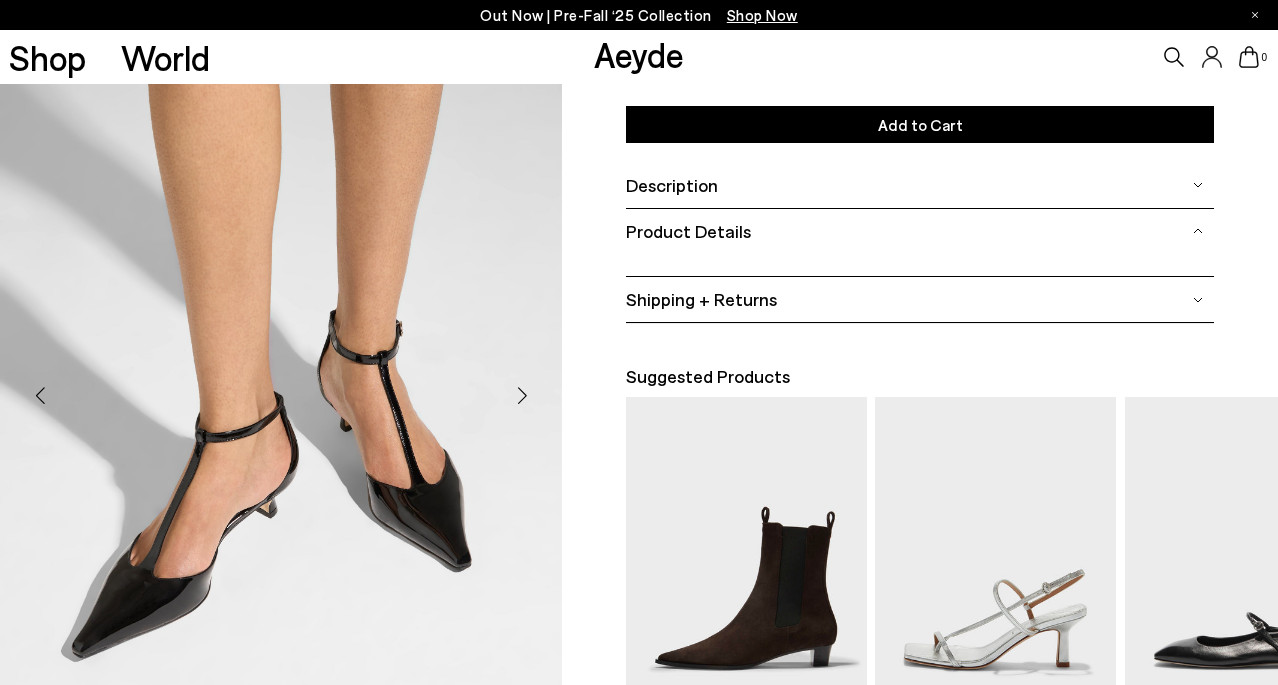 click on "Product Details" at bounding box center (688, 231) 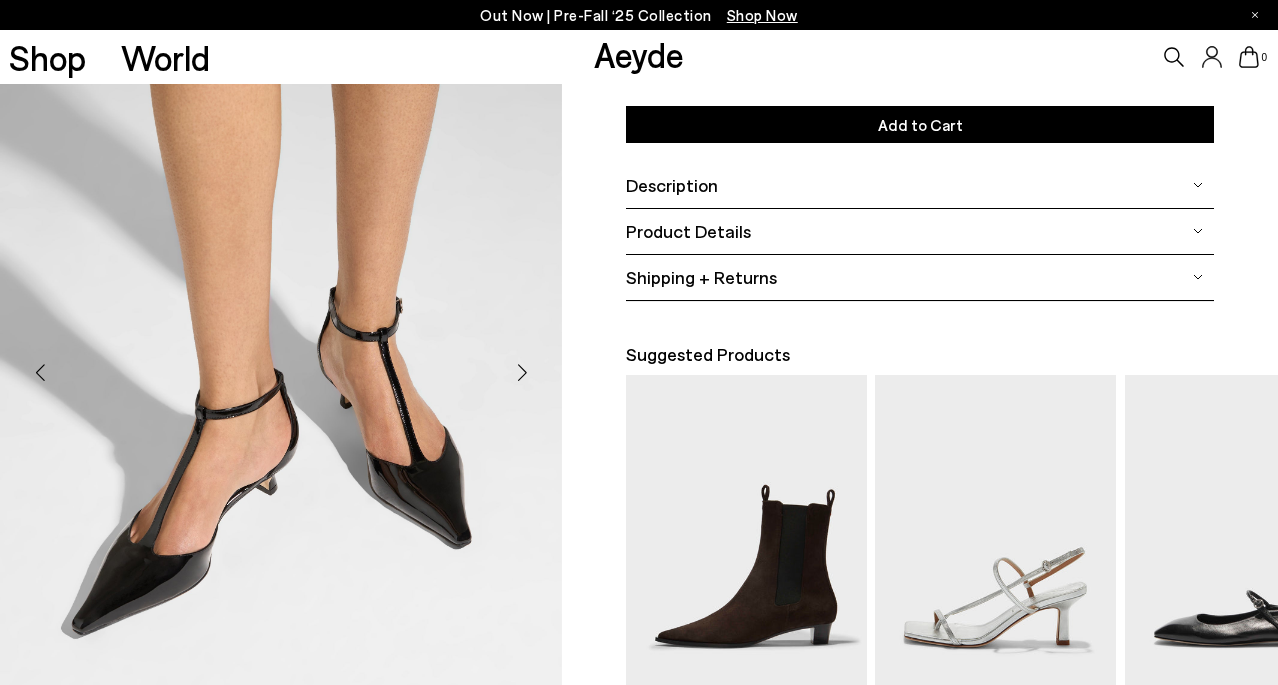 click on "Shipping + Returns" at bounding box center [701, 277] 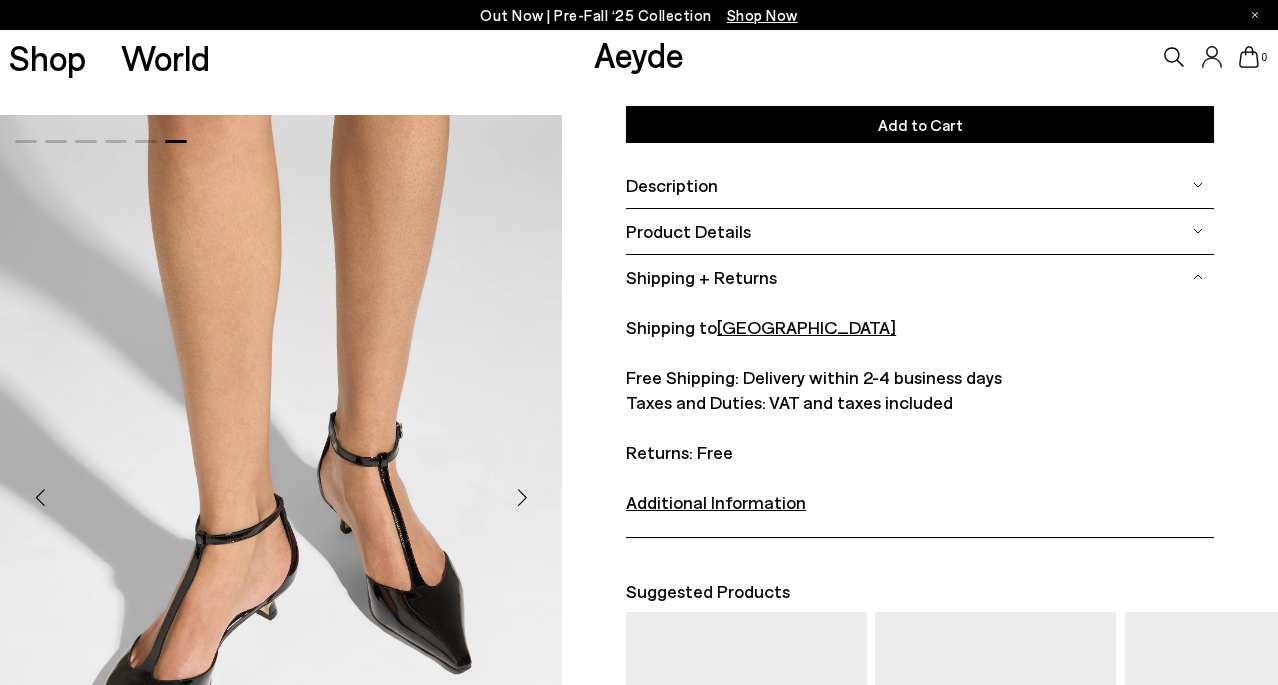 click on "Shipping + Returns" at bounding box center (701, 277) 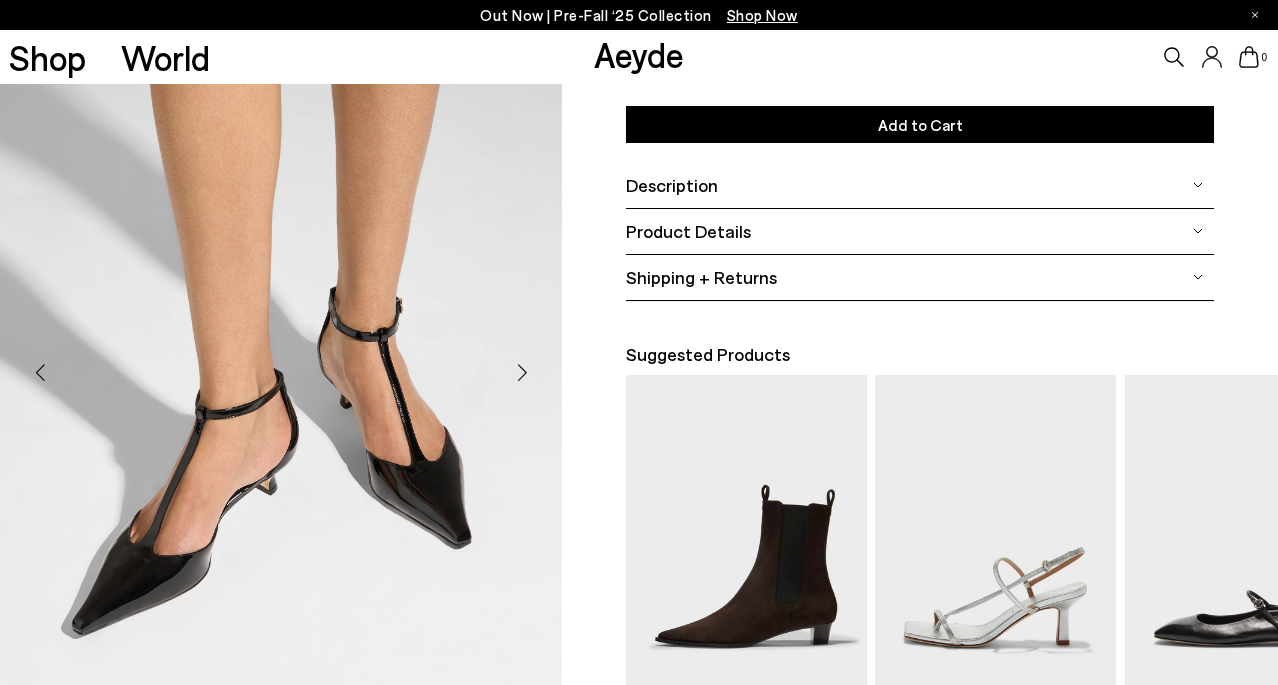 click on "Description" at bounding box center (920, 185) 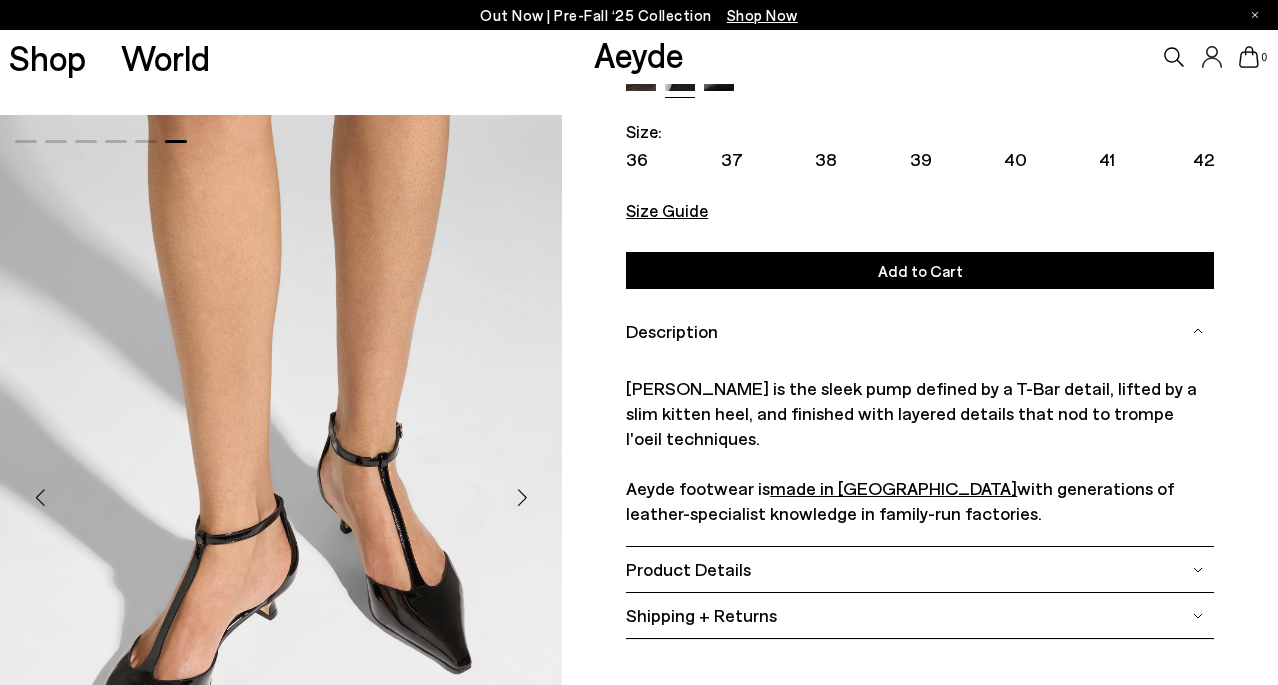 scroll, scrollTop: 0, scrollLeft: 0, axis: both 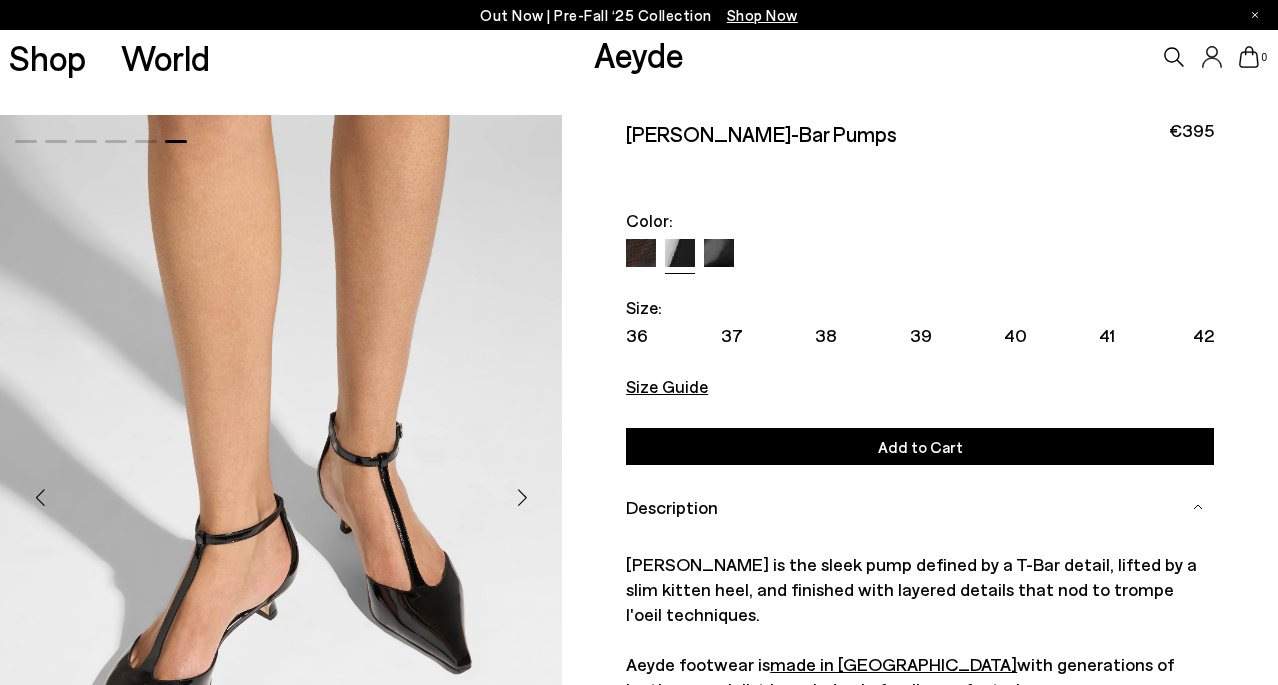 click at bounding box center [641, 254] 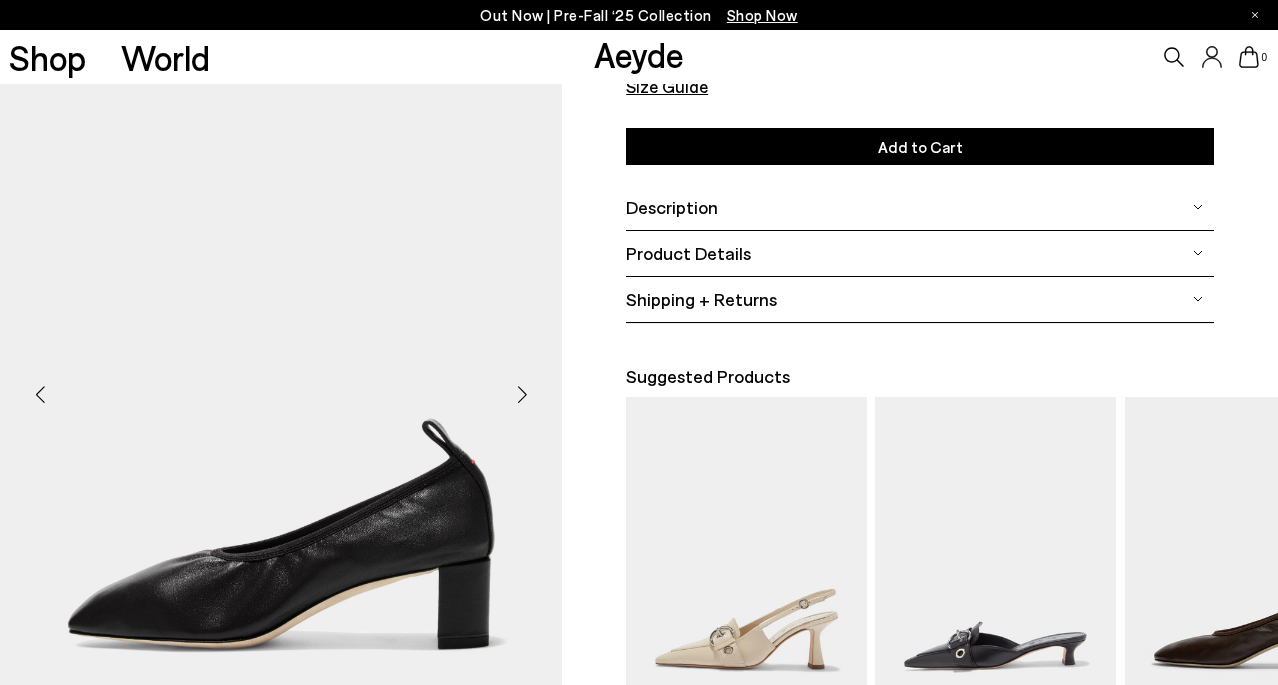 scroll, scrollTop: 301, scrollLeft: 0, axis: vertical 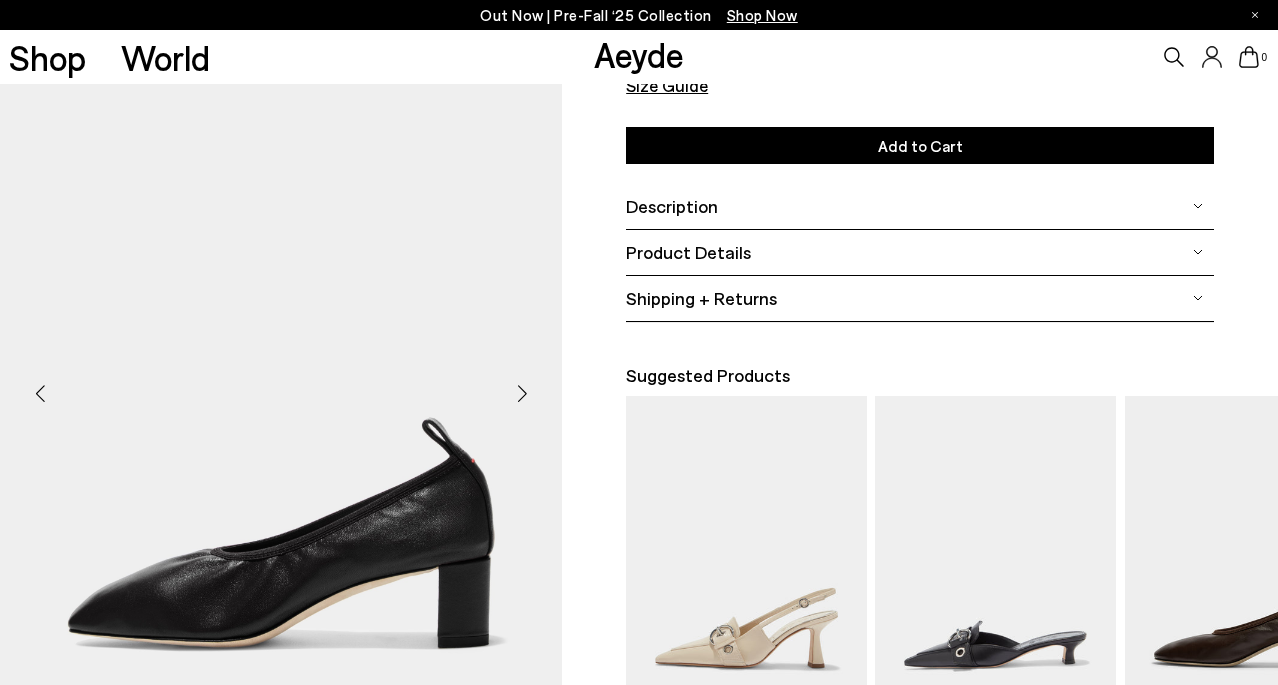 click at bounding box center [522, 394] 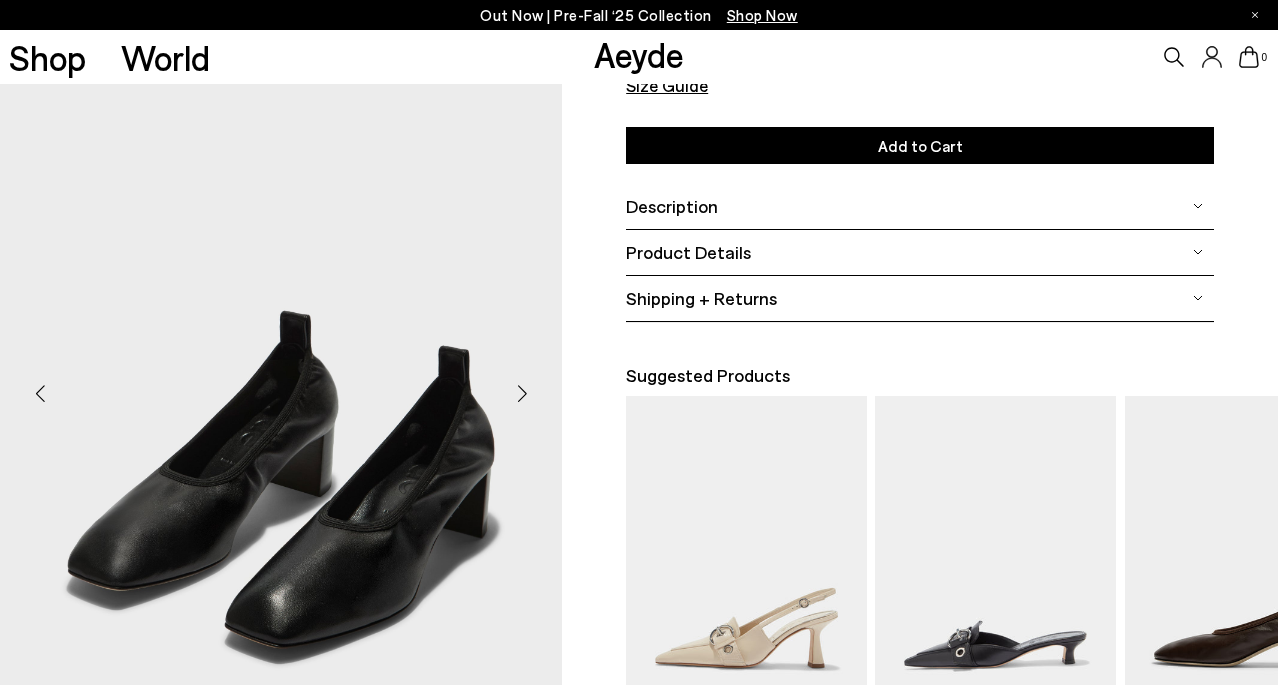 click at bounding box center (522, 394) 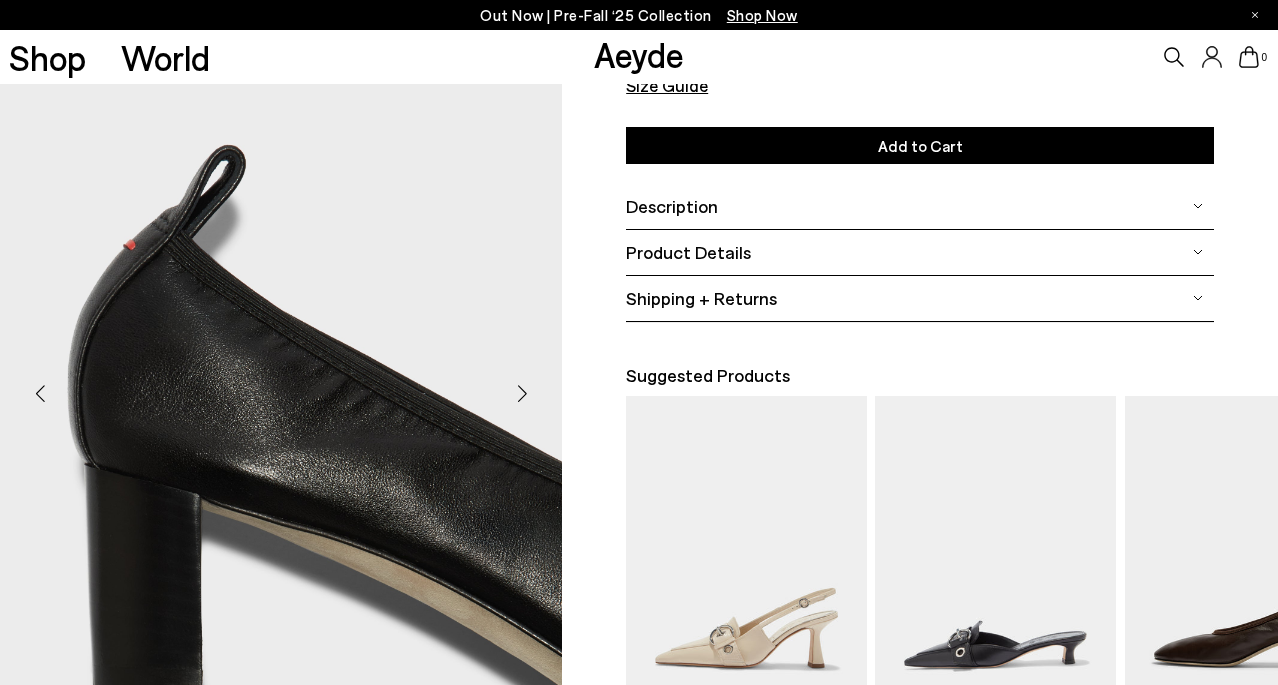 click at bounding box center [522, 394] 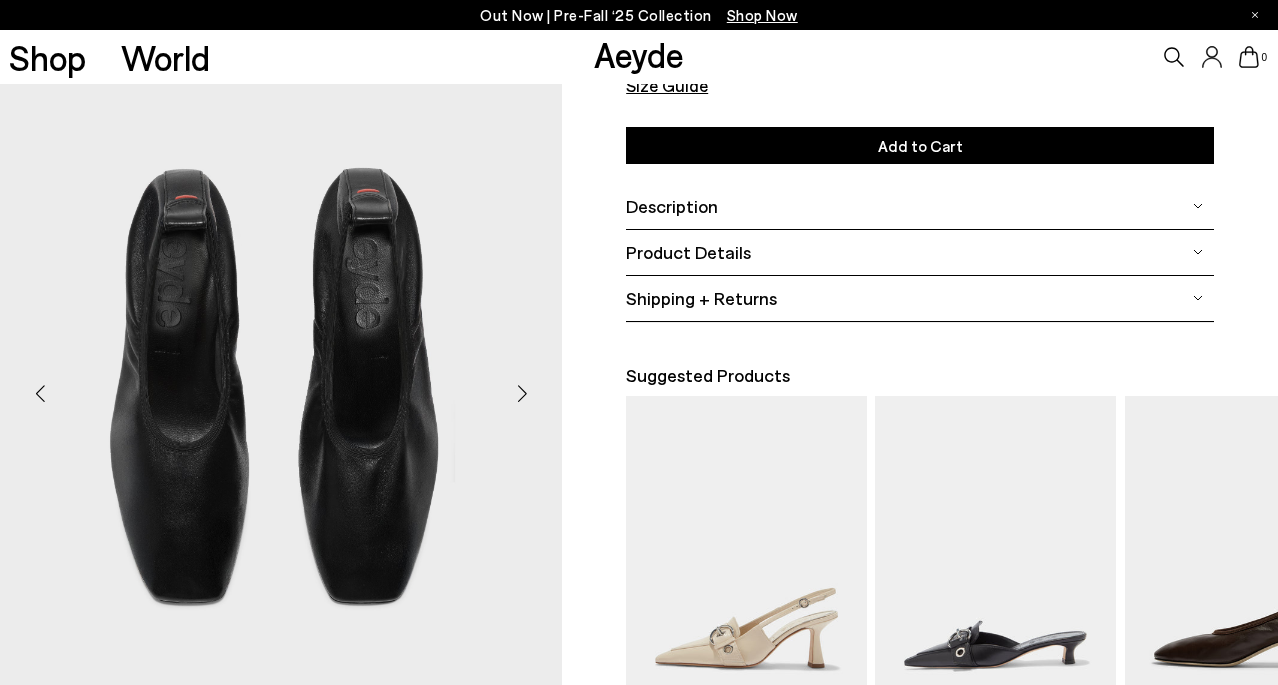 click at bounding box center (522, 394) 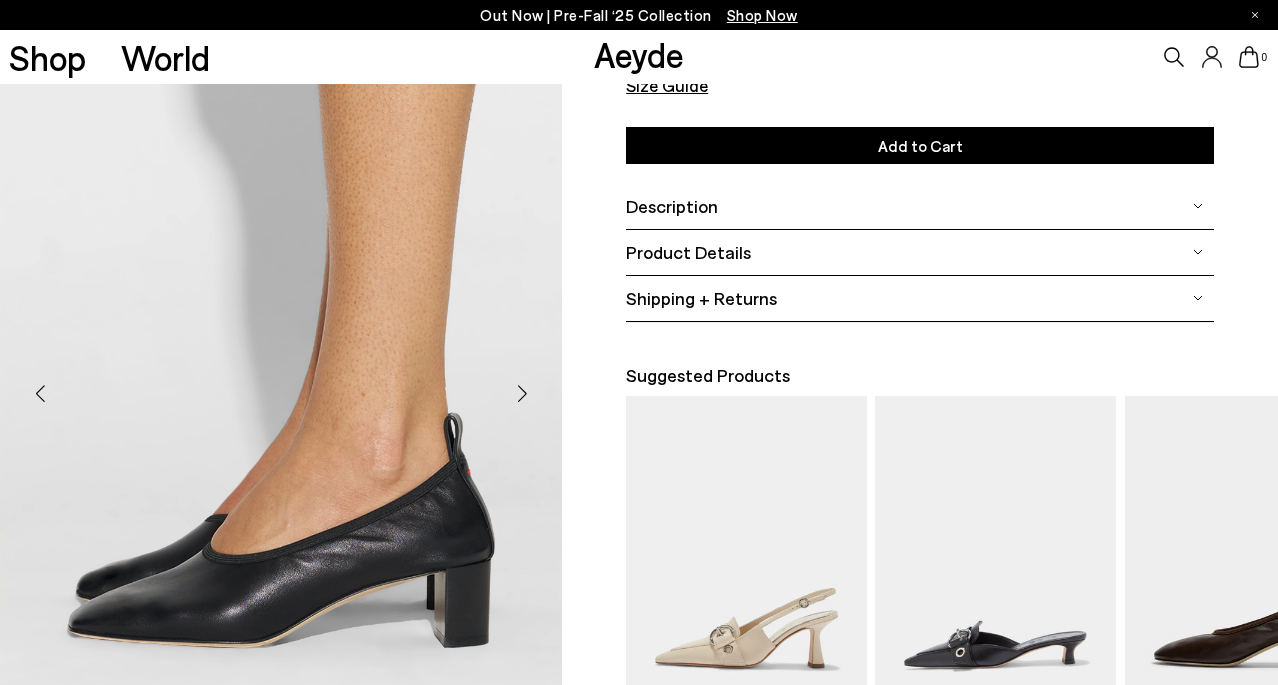click at bounding box center [522, 394] 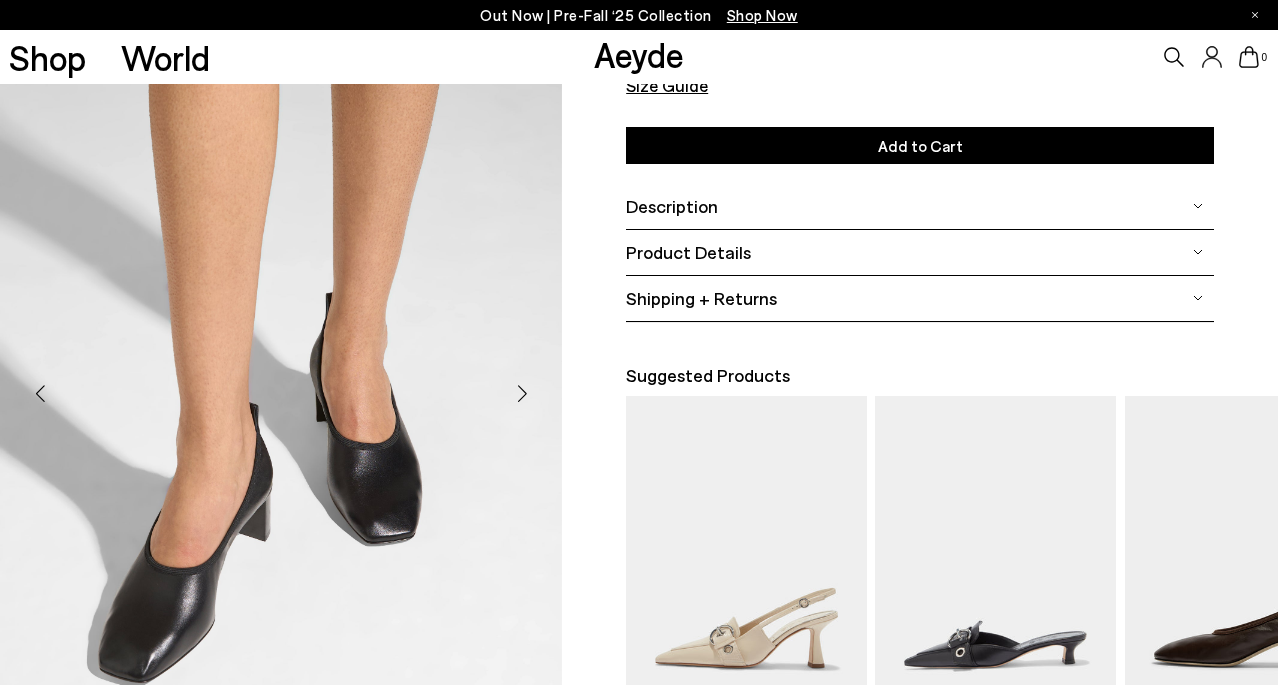 click at bounding box center [522, 394] 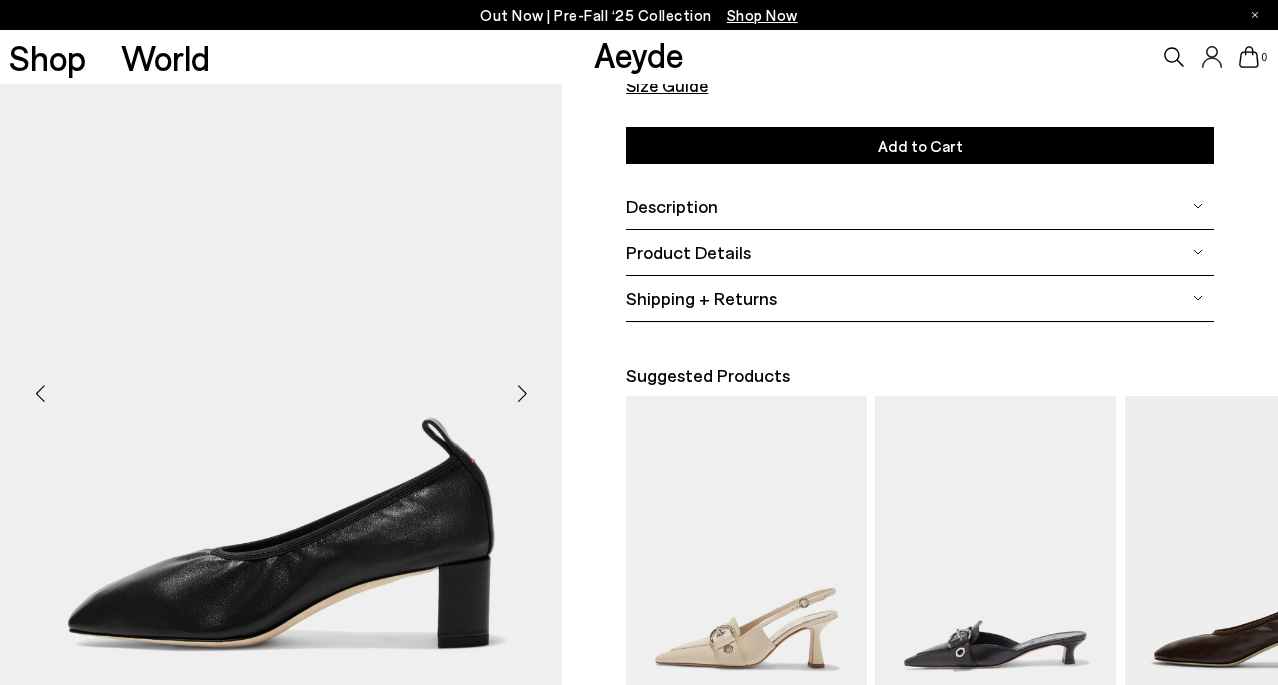 scroll, scrollTop: 2, scrollLeft: 0, axis: vertical 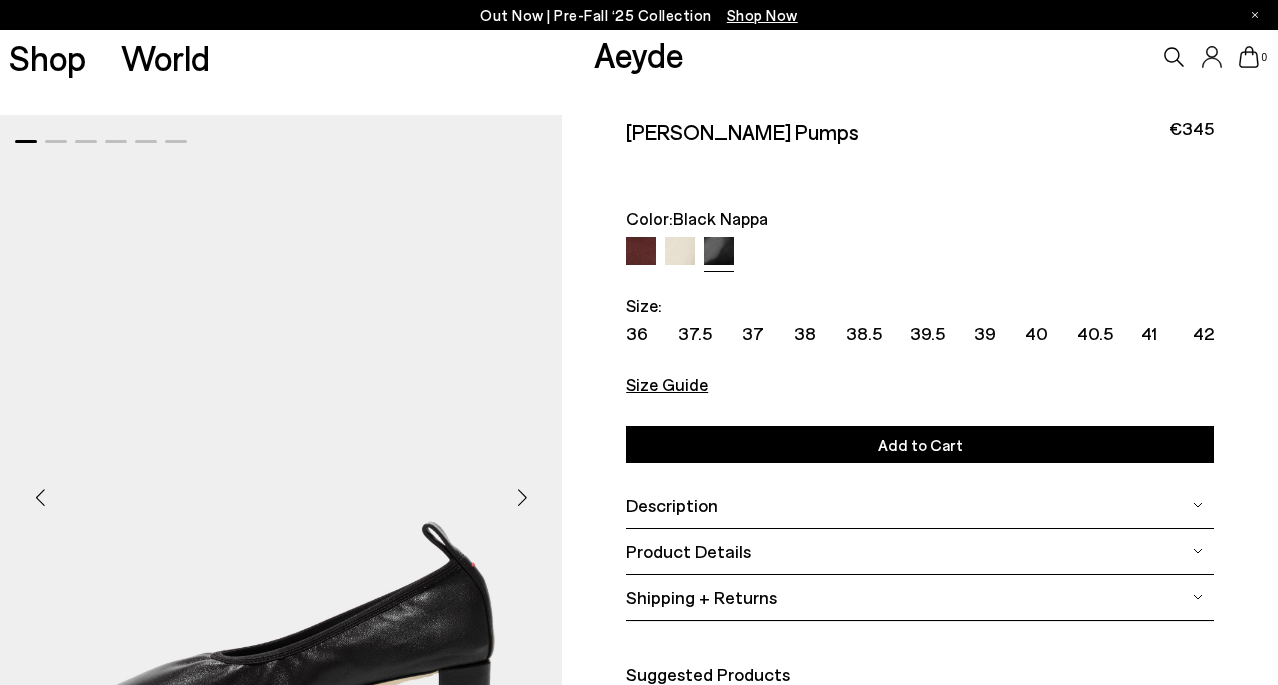 click at bounding box center (680, 252) 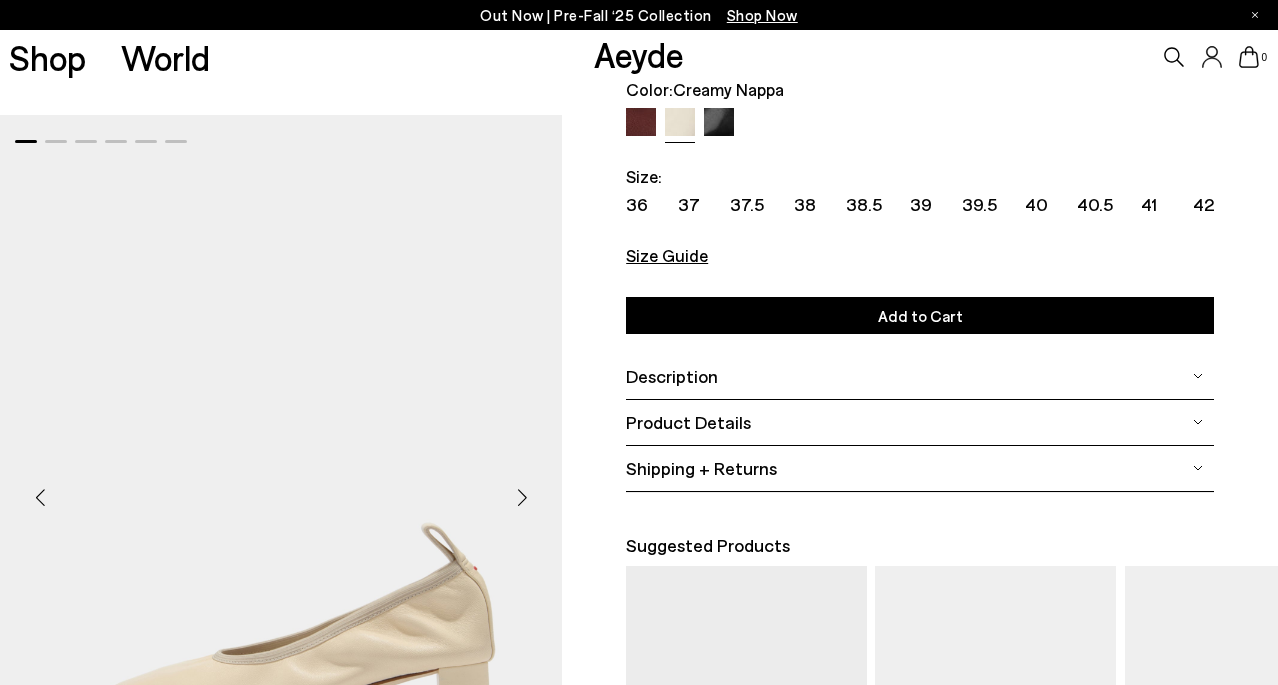 scroll, scrollTop: 132, scrollLeft: 0, axis: vertical 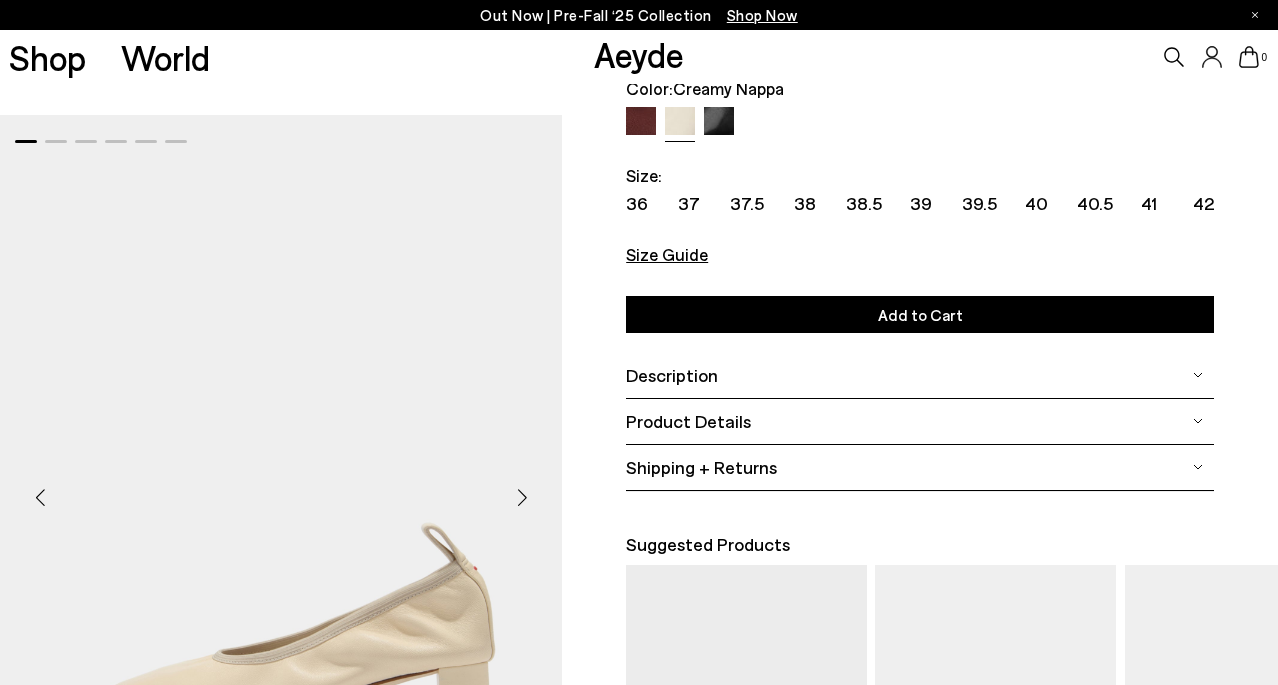 click at bounding box center [641, 122] 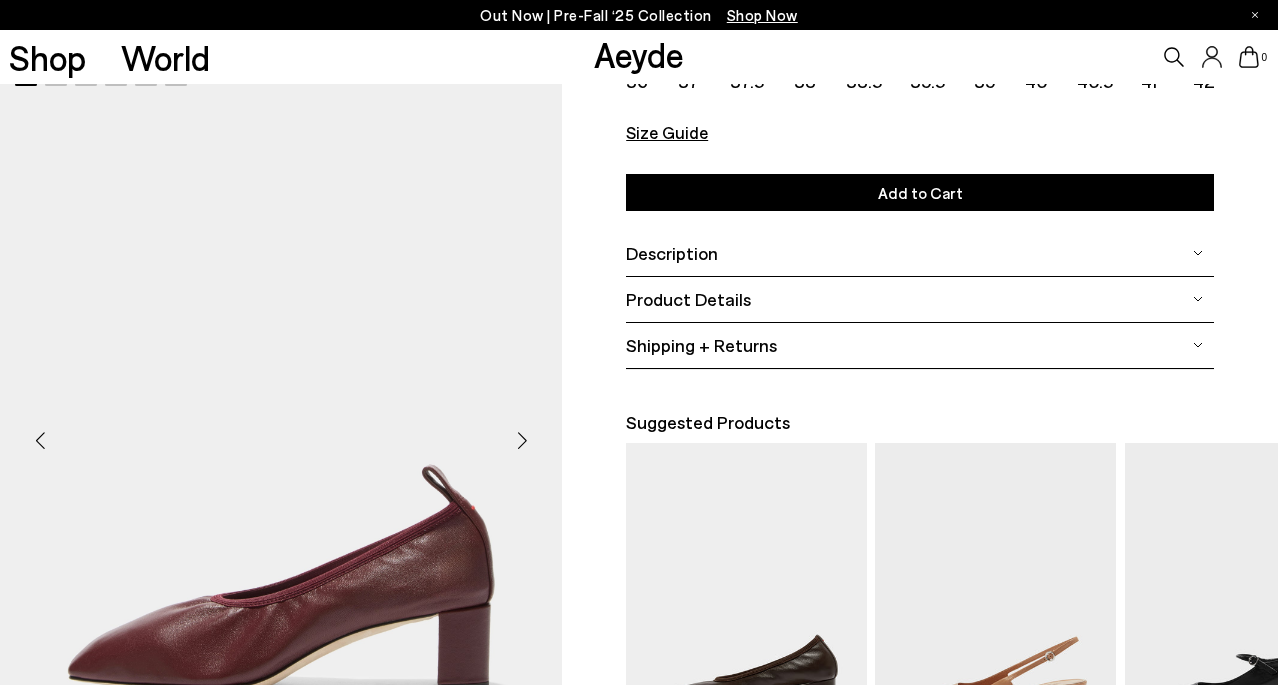 scroll, scrollTop: 284, scrollLeft: 0, axis: vertical 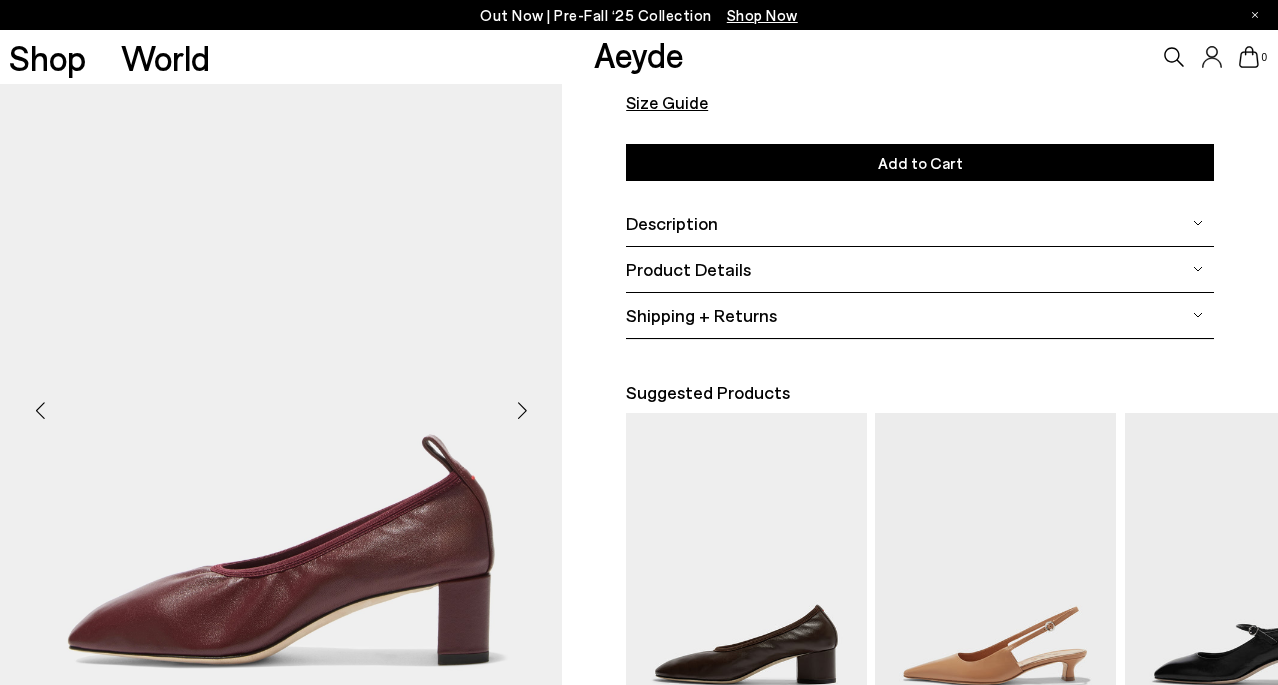 click on "Product Details" at bounding box center [688, 269] 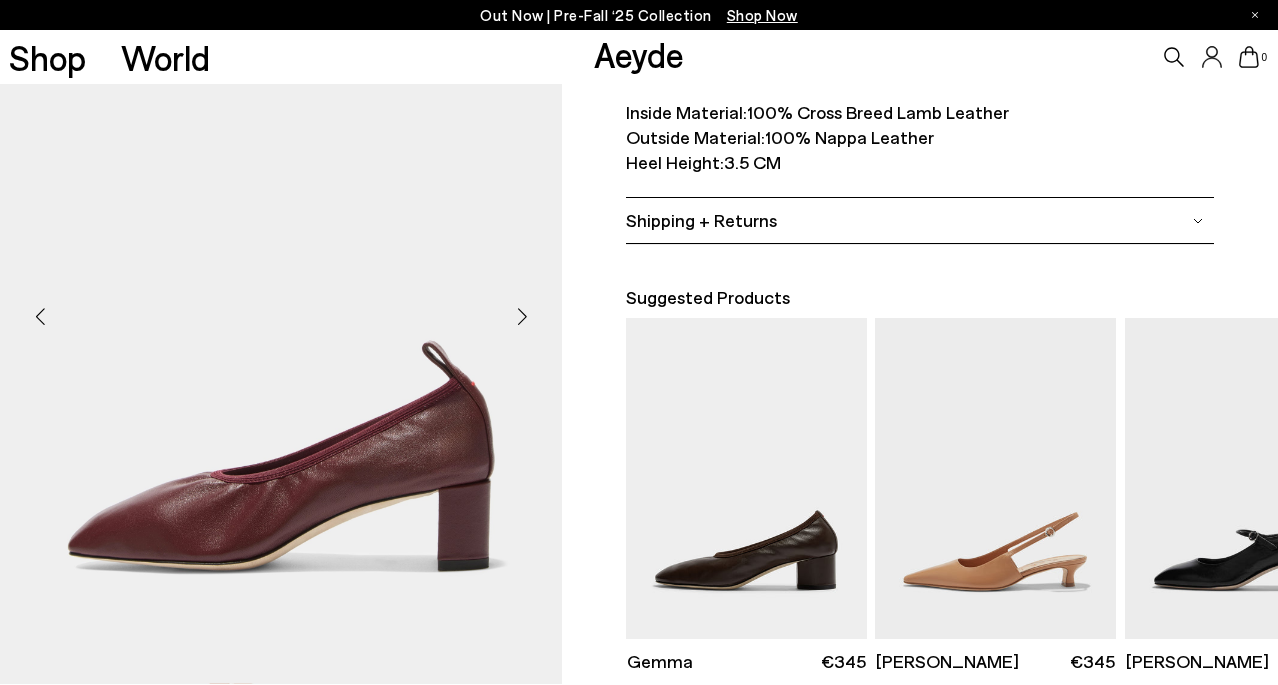 scroll, scrollTop: 492, scrollLeft: 0, axis: vertical 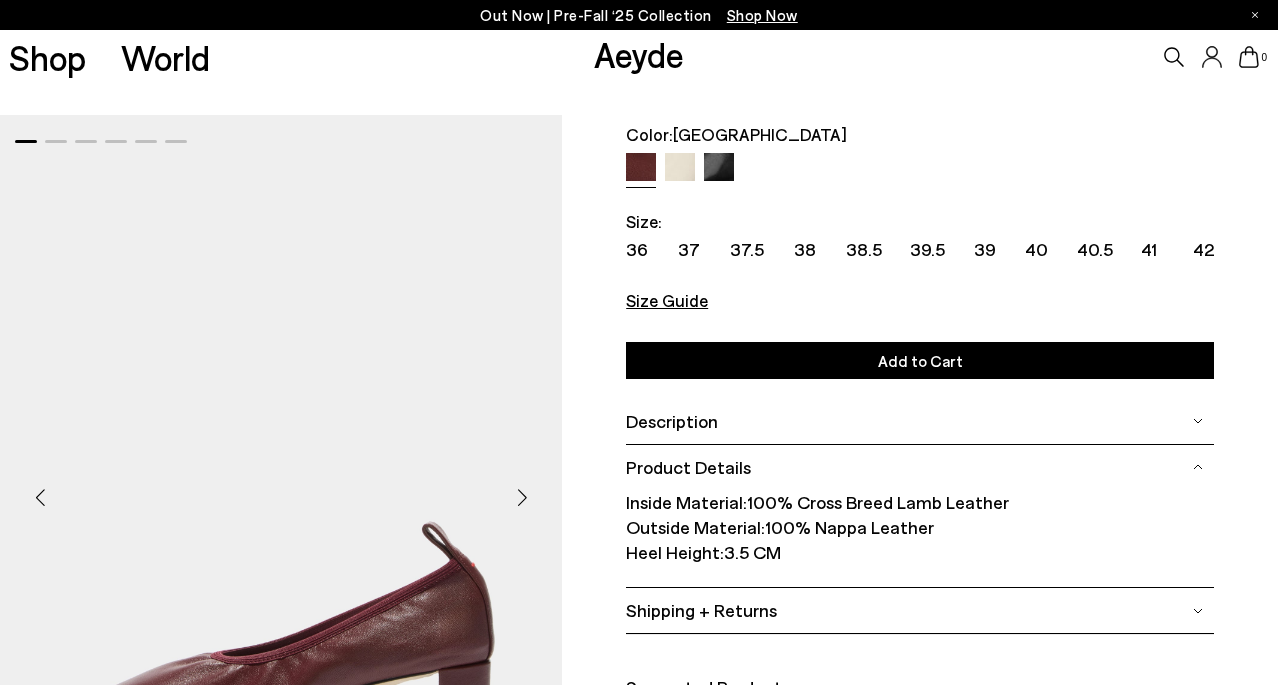 click on "Description" at bounding box center [920, 421] 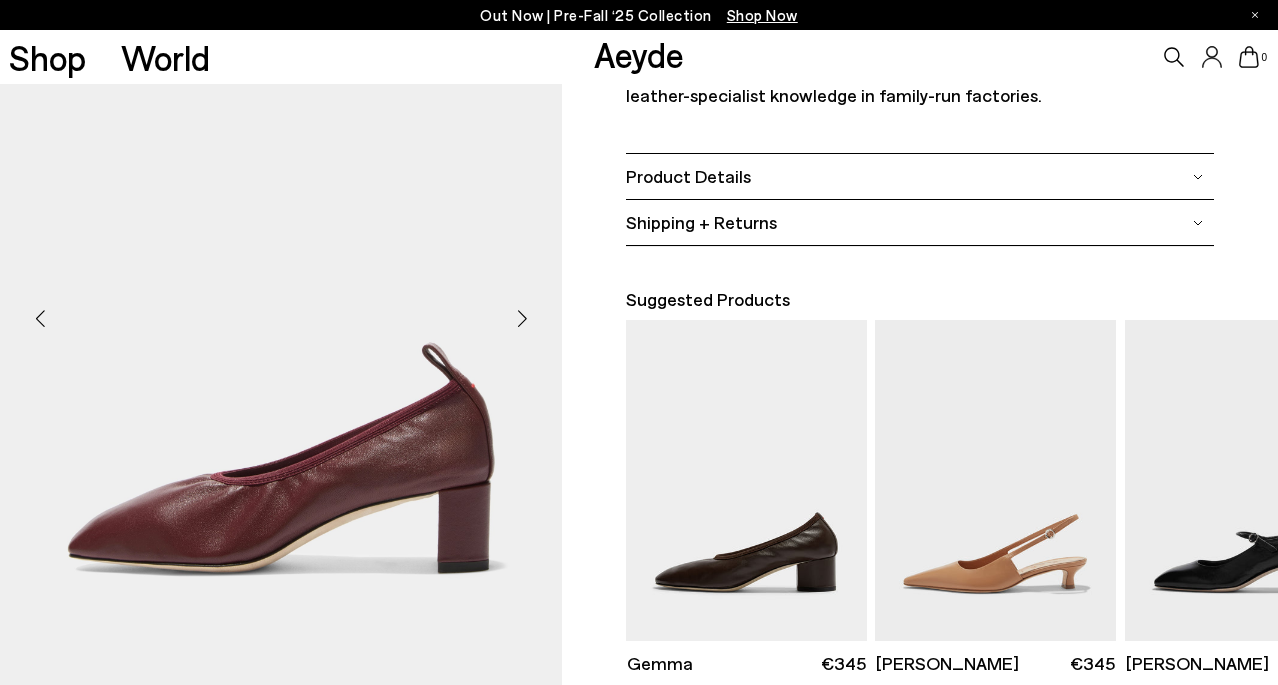 scroll, scrollTop: 616, scrollLeft: 0, axis: vertical 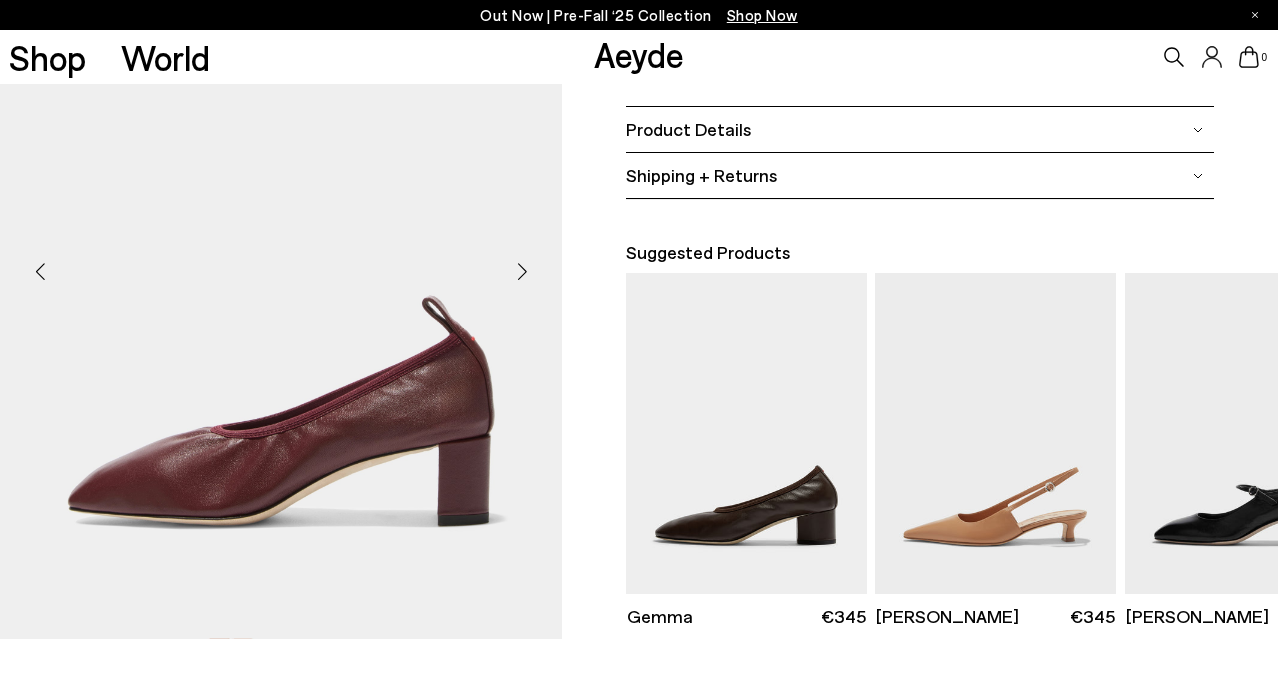 click on "Shipping + Returns" at bounding box center [920, 175] 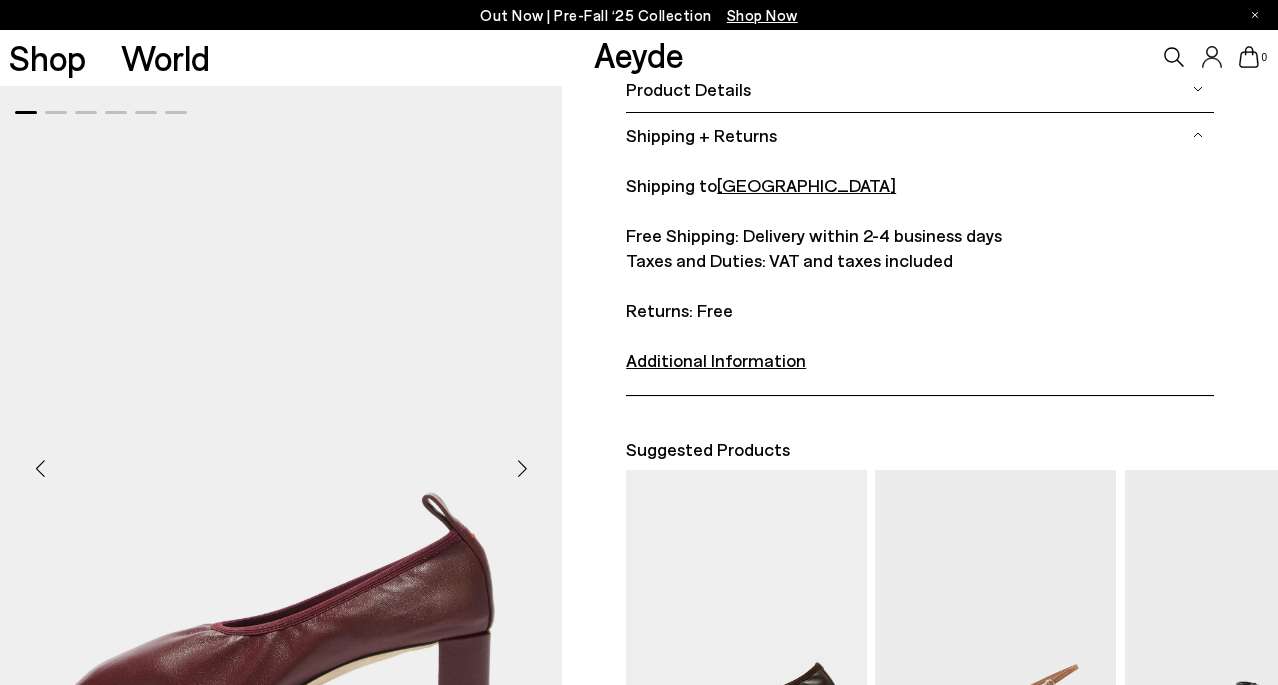 scroll, scrollTop: 462, scrollLeft: 0, axis: vertical 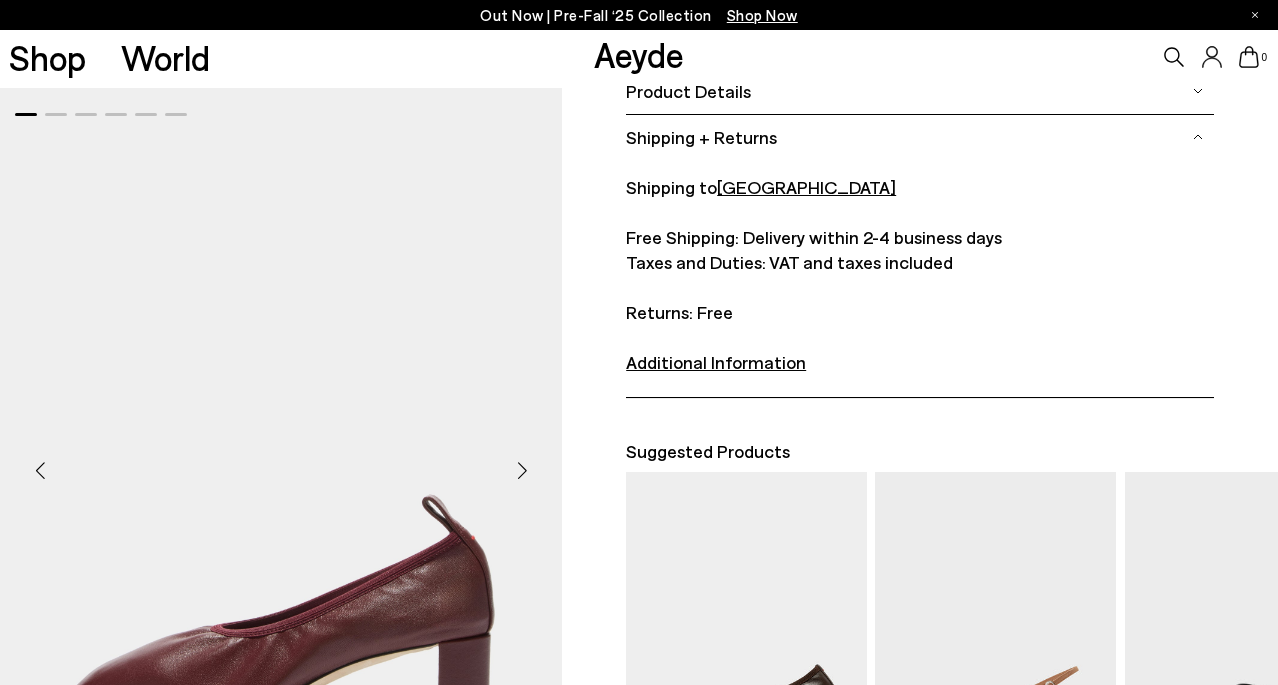 click on "Shipping + Returns" at bounding box center (920, 137) 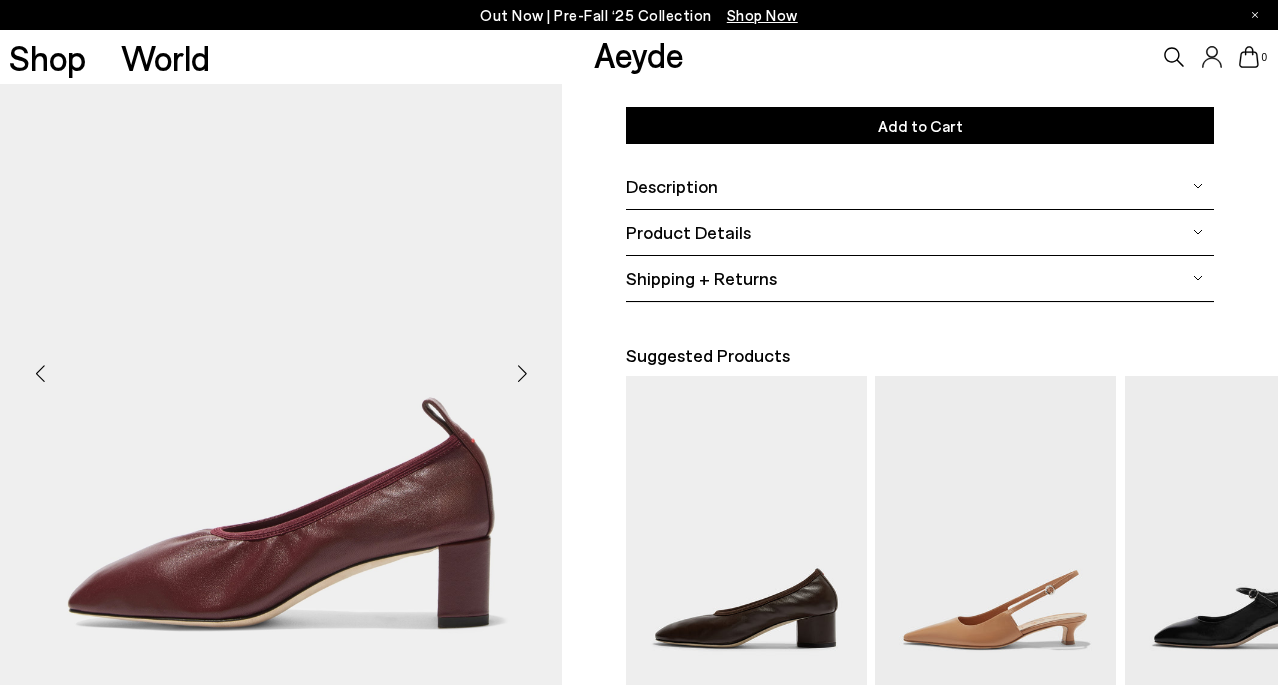 scroll, scrollTop: 318, scrollLeft: 0, axis: vertical 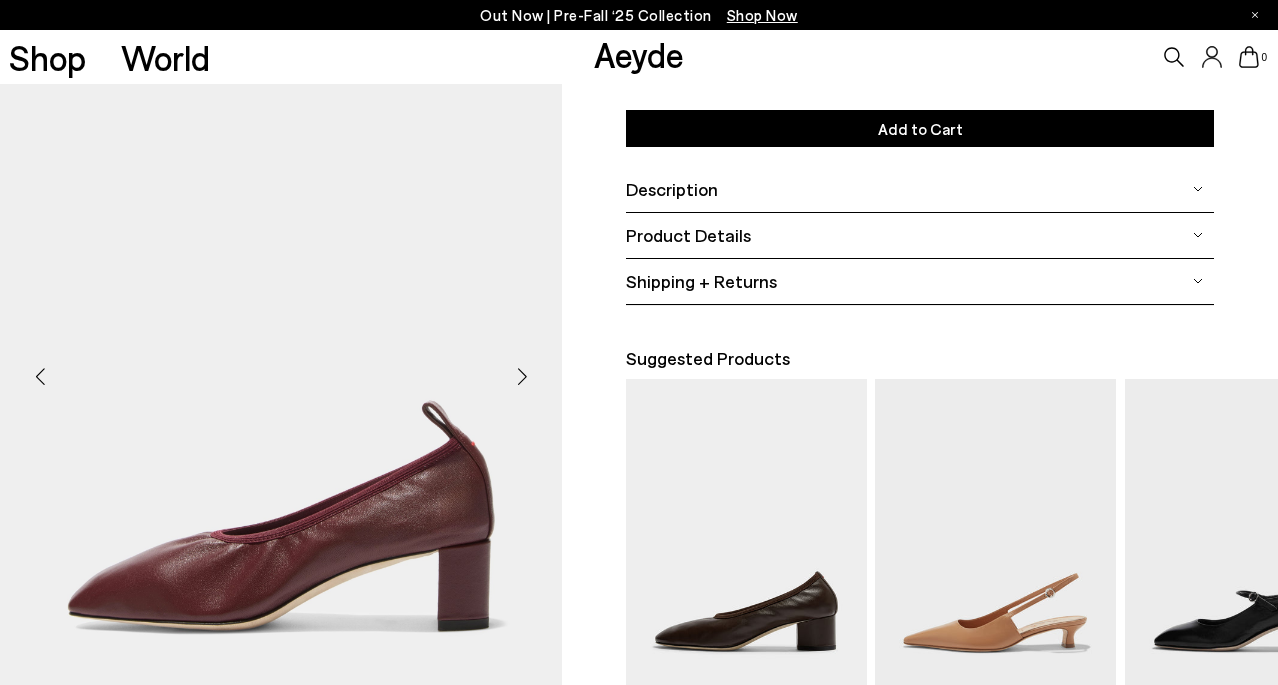 click on "Description" at bounding box center (920, 189) 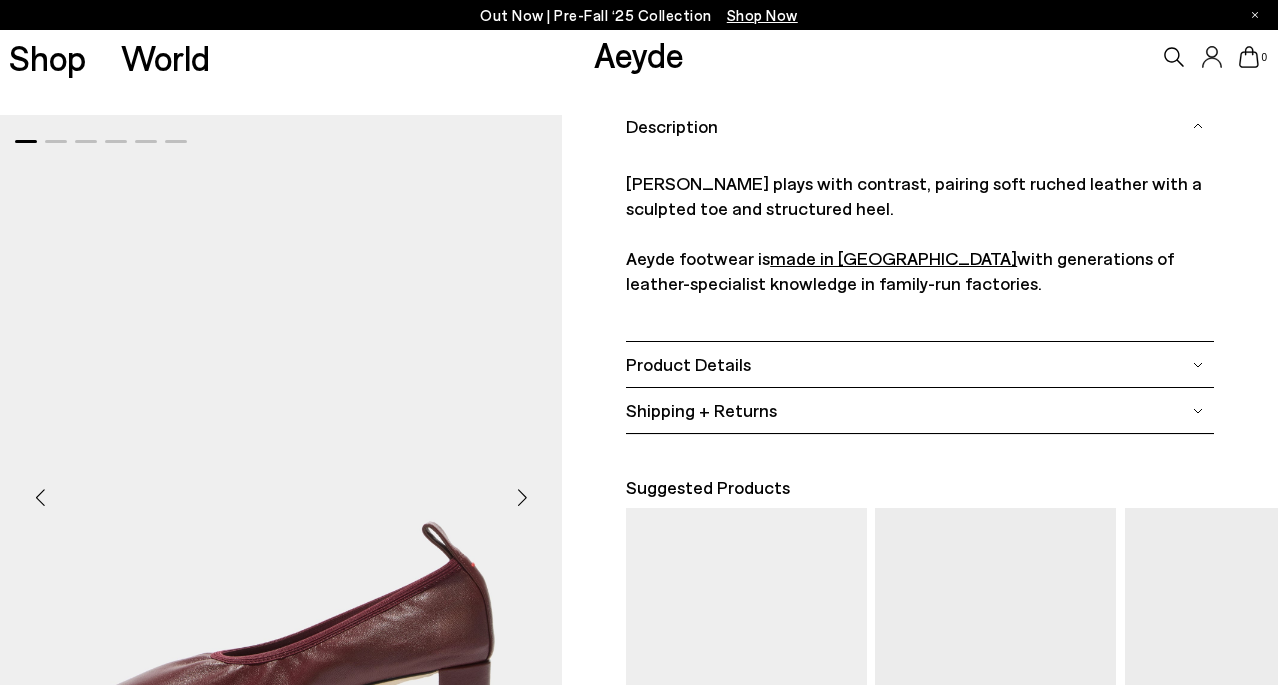 scroll, scrollTop: 389, scrollLeft: 0, axis: vertical 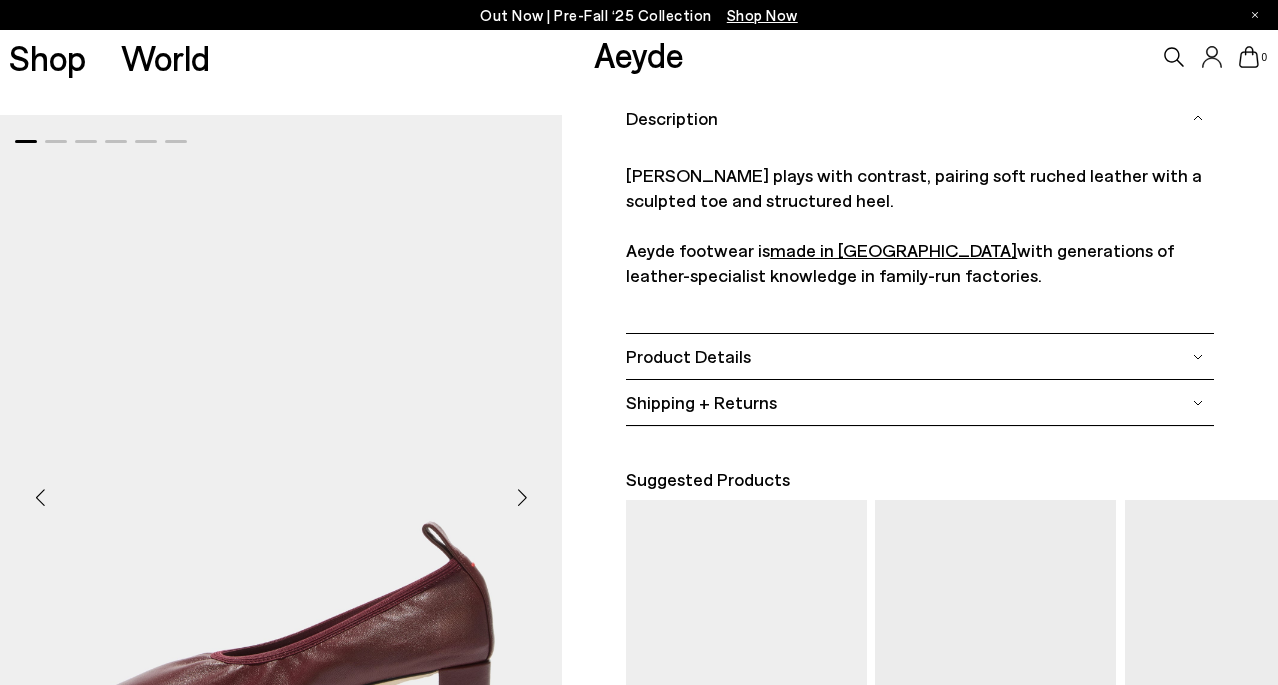 click on "Product Details" at bounding box center [920, 356] 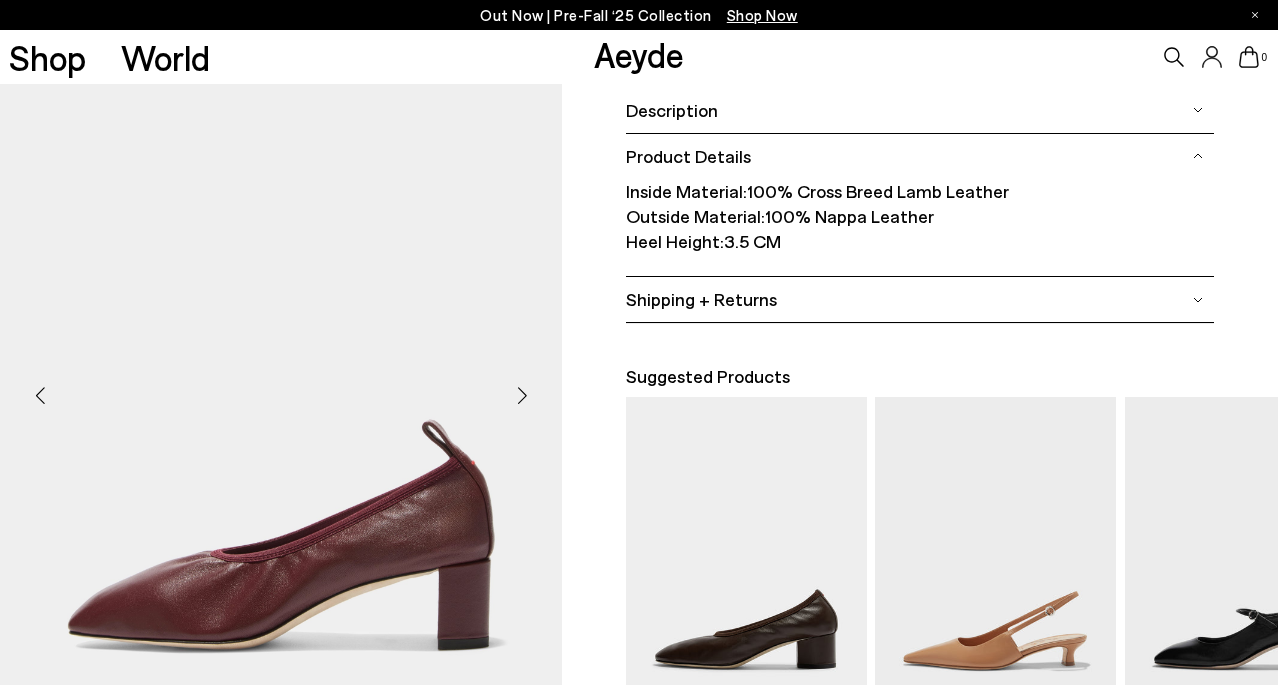 scroll, scrollTop: 405, scrollLeft: 0, axis: vertical 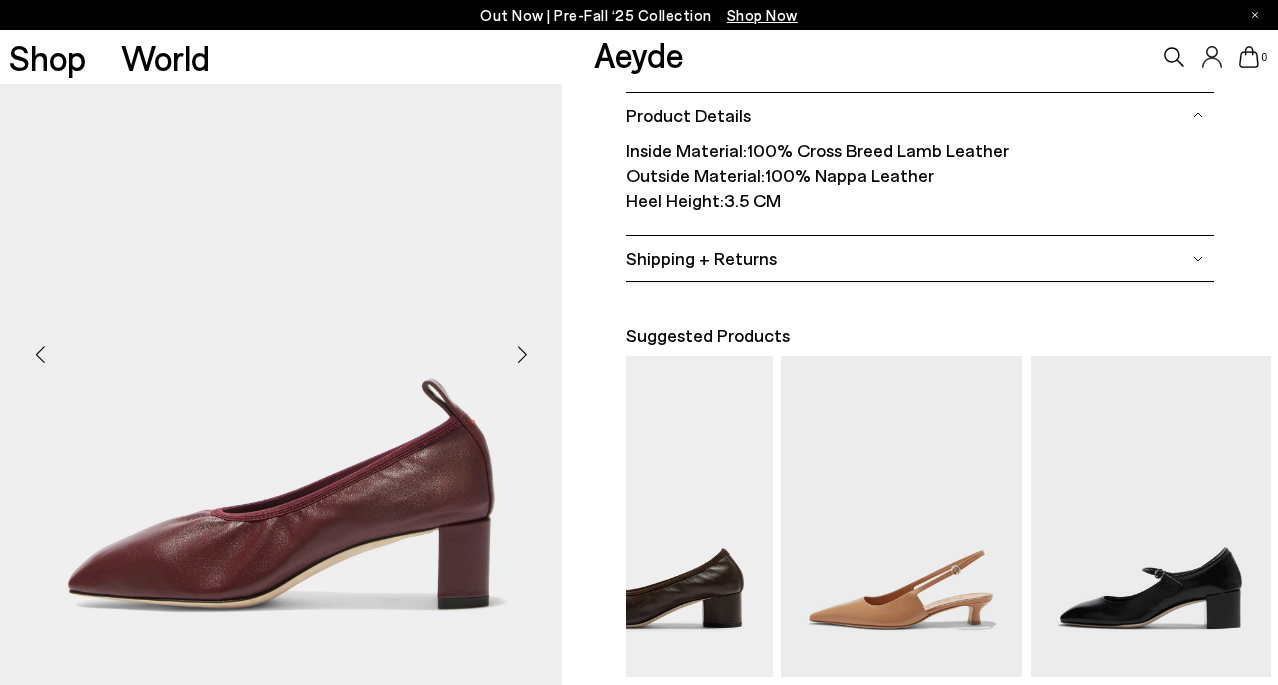 click at bounding box center (522, 355) 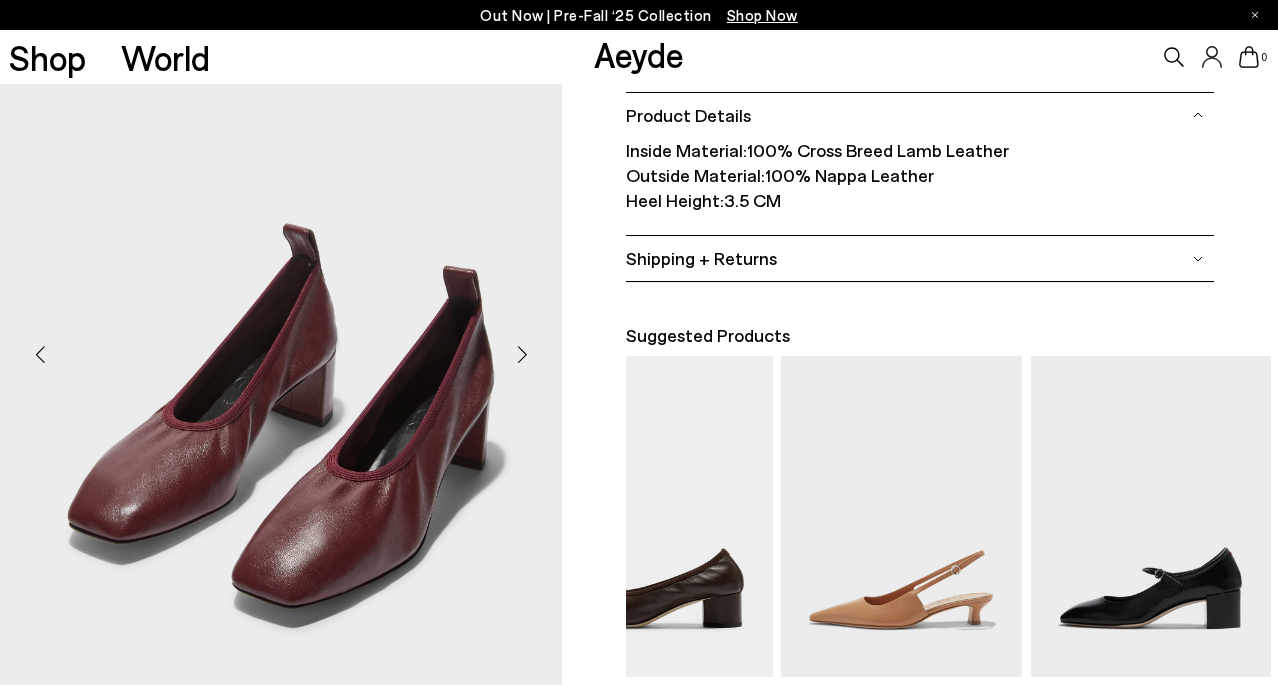 click at bounding box center (522, 355) 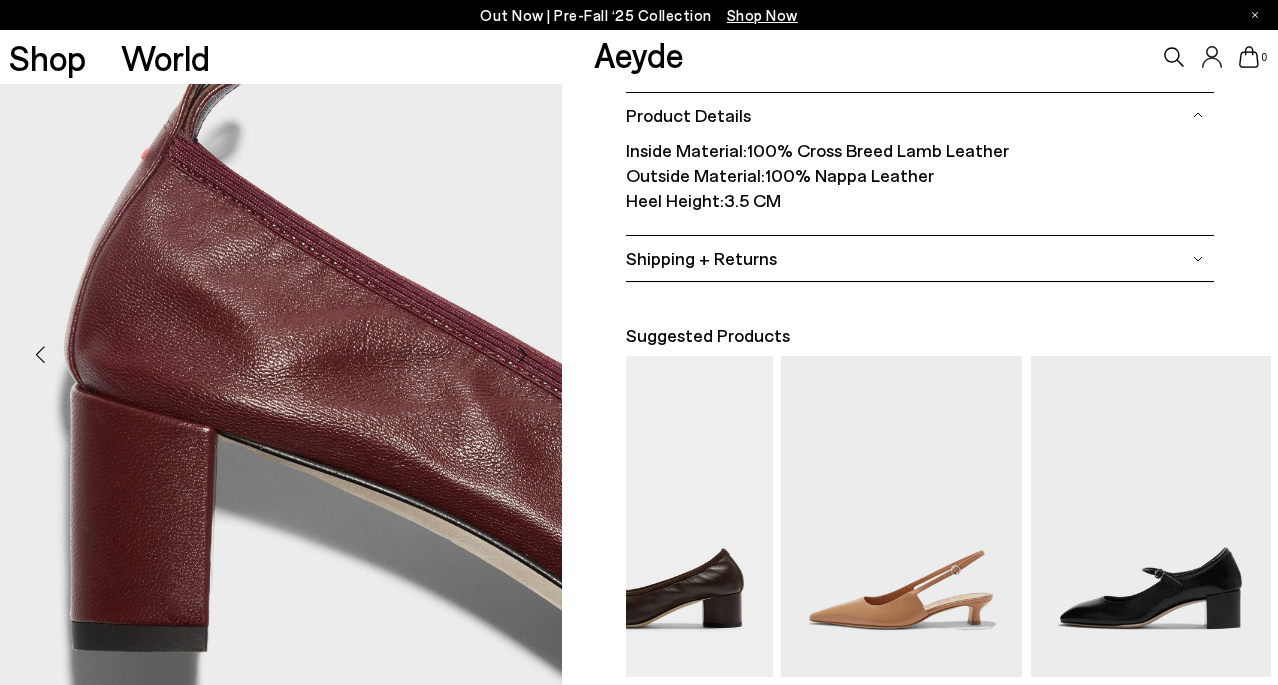 click at bounding box center [522, 355] 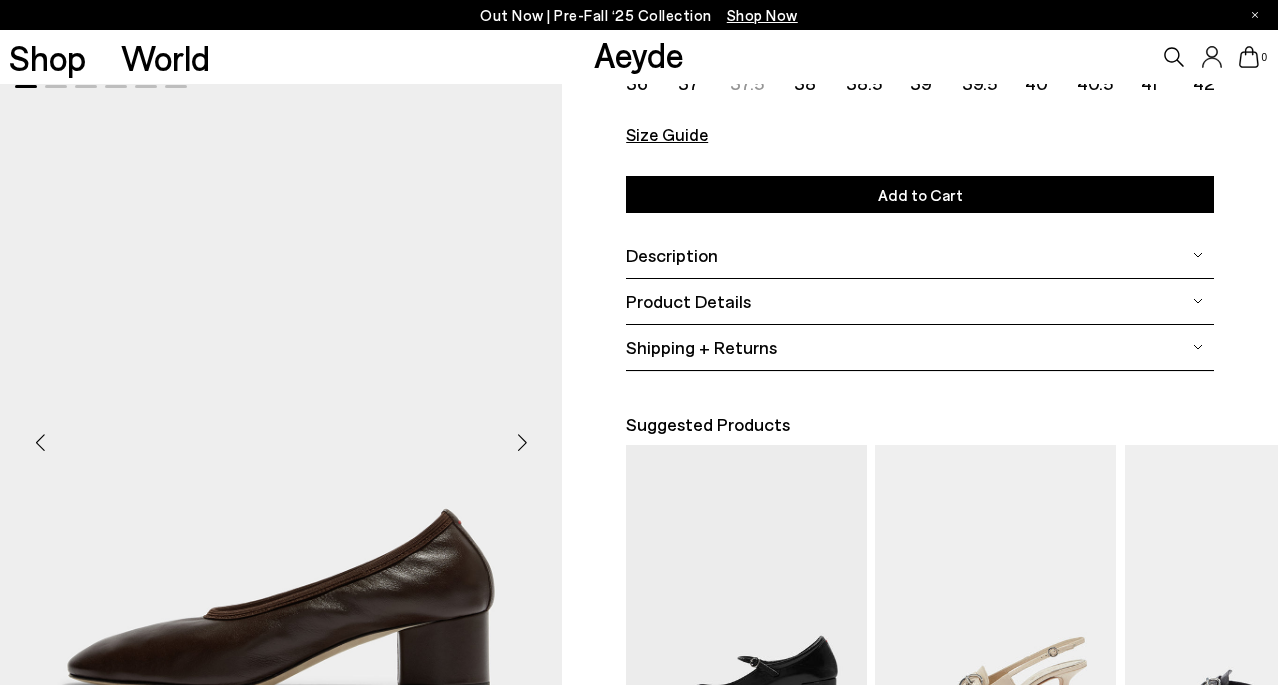 scroll, scrollTop: 495, scrollLeft: 0, axis: vertical 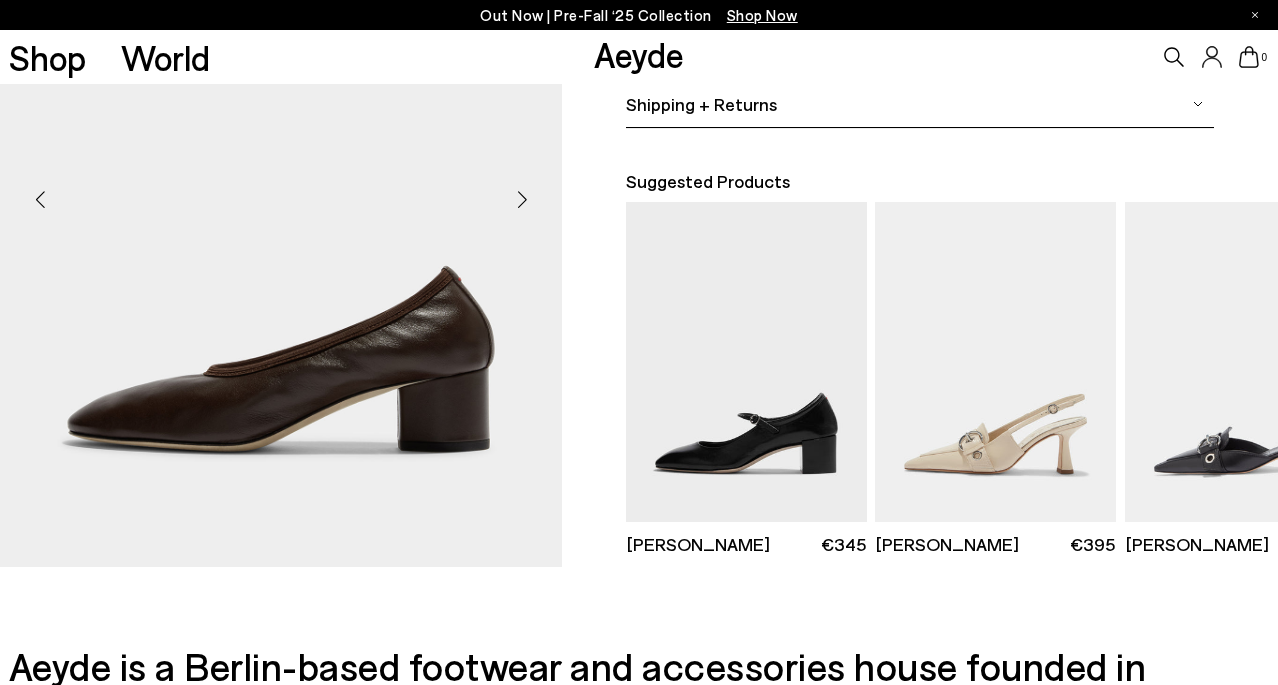 click at bounding box center [522, 200] 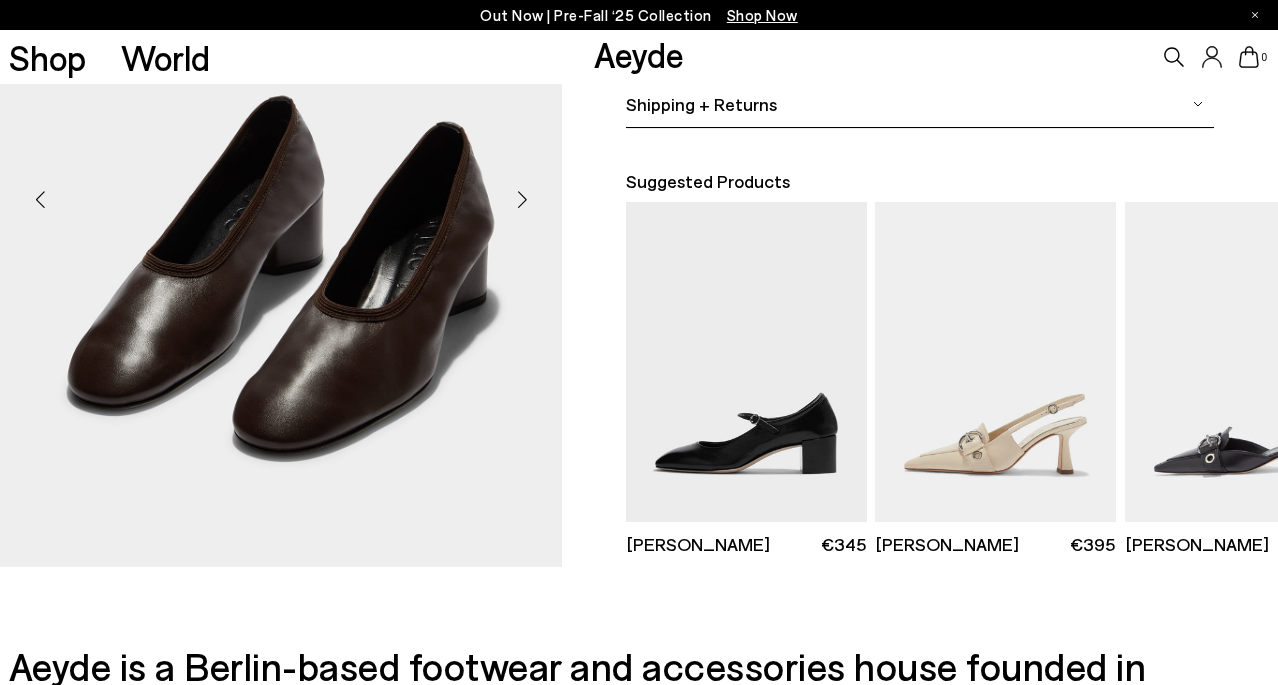click at bounding box center [522, 200] 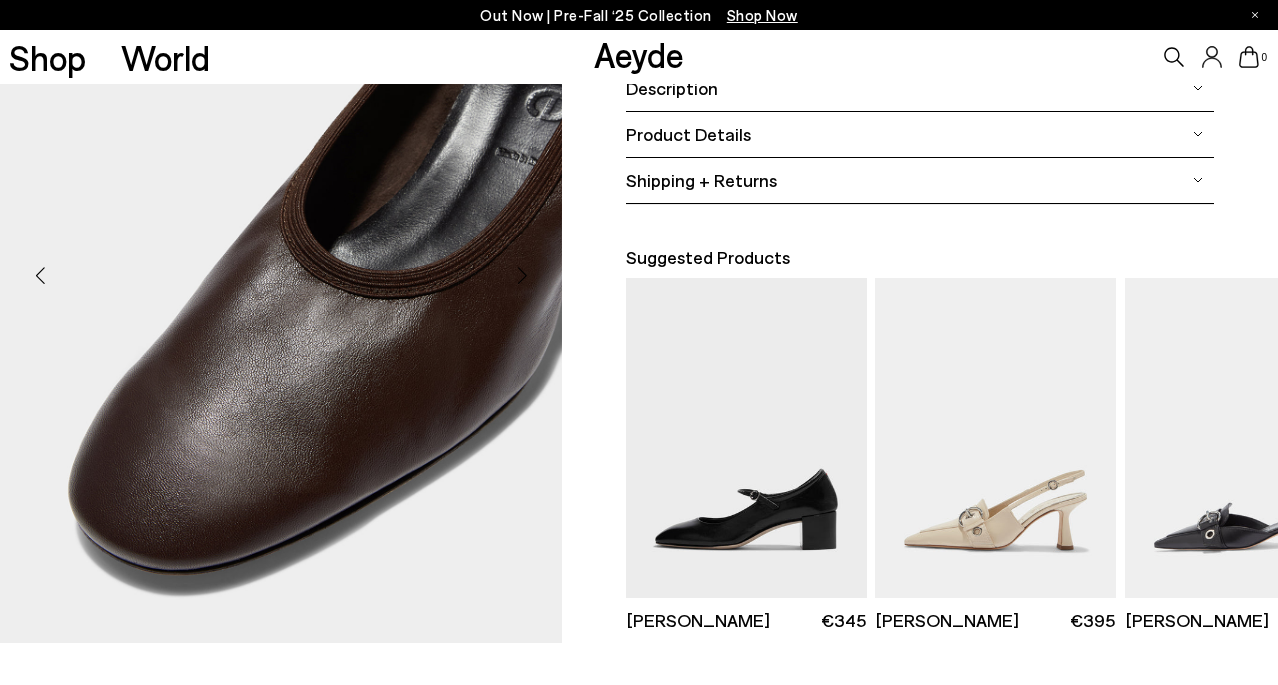 scroll, scrollTop: 420, scrollLeft: 0, axis: vertical 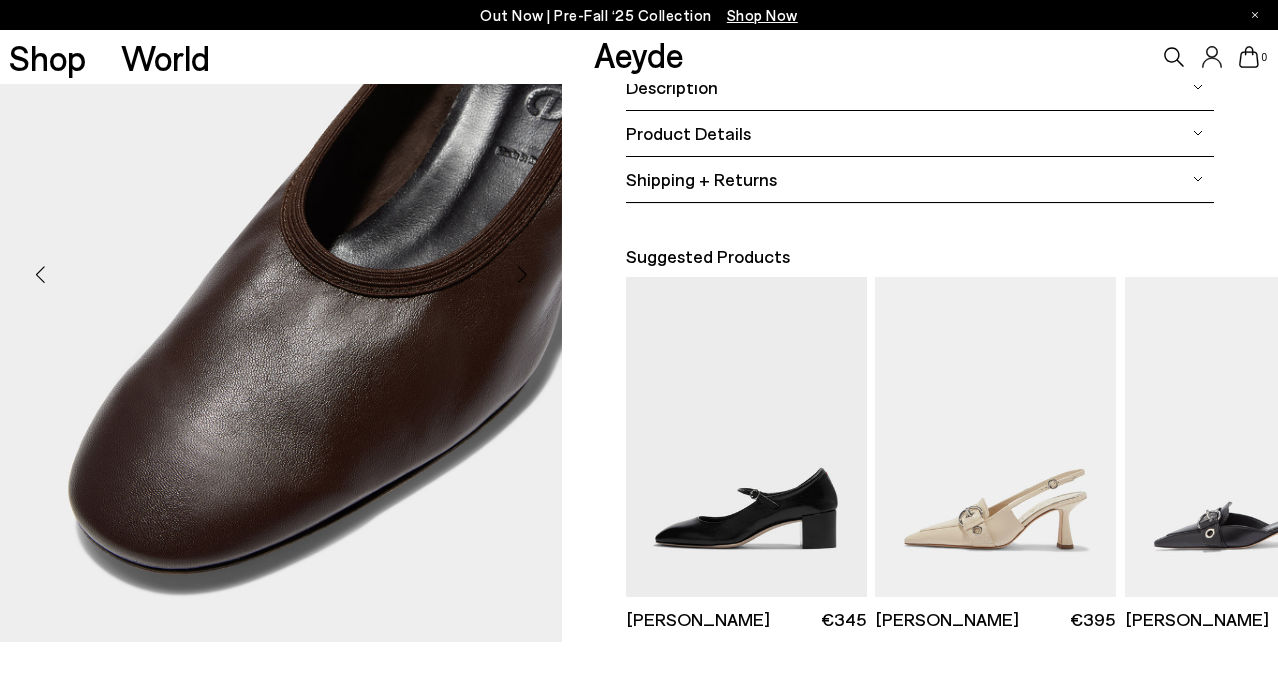 click at bounding box center [40, 275] 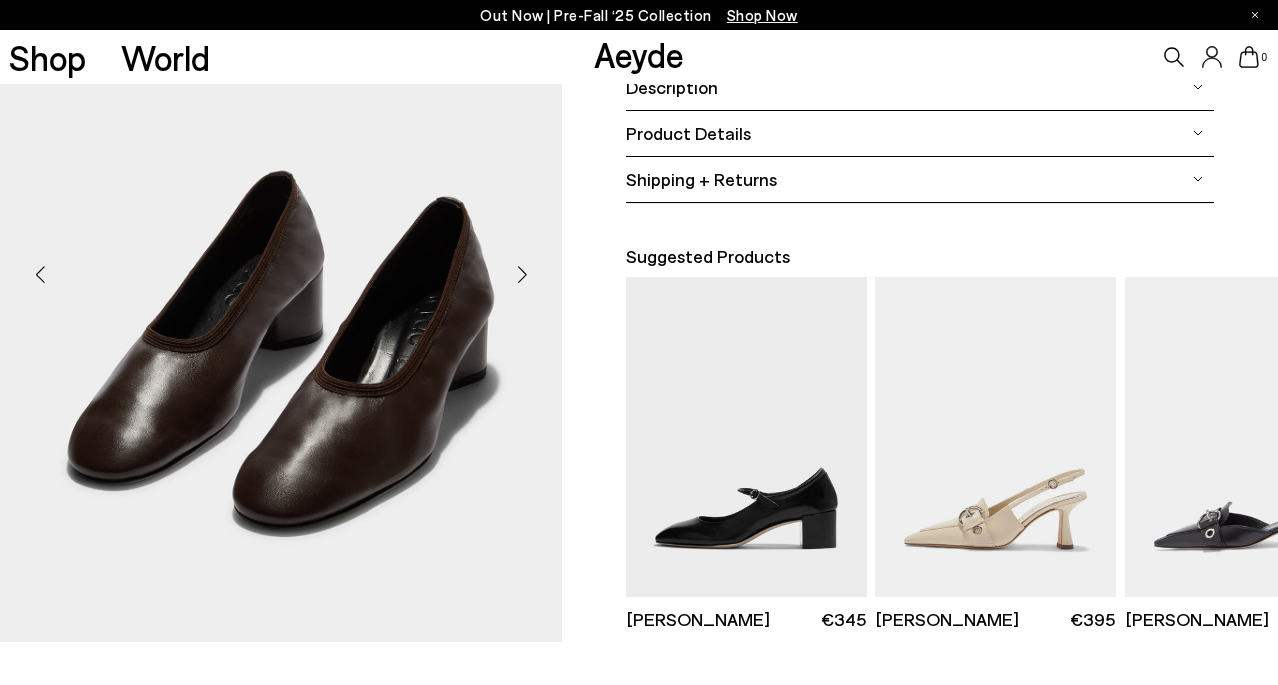 click at bounding box center [40, 275] 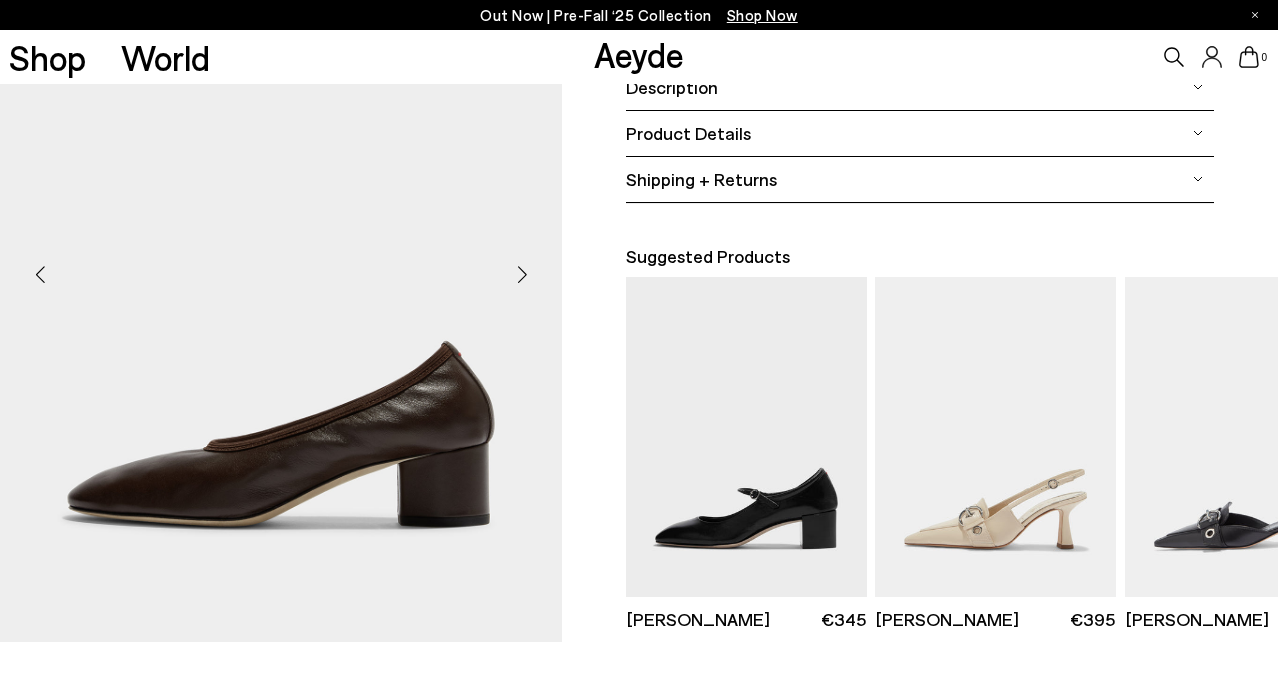 click on "Product Details" at bounding box center [688, 133] 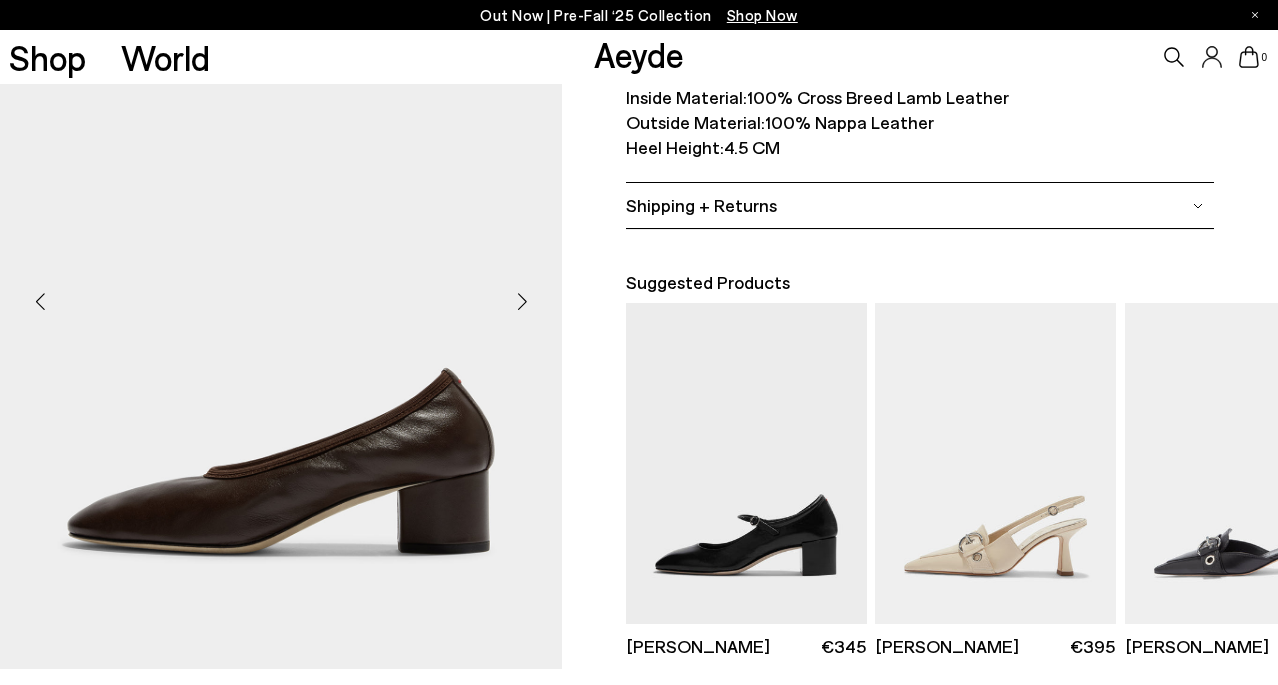 scroll, scrollTop: 540, scrollLeft: 0, axis: vertical 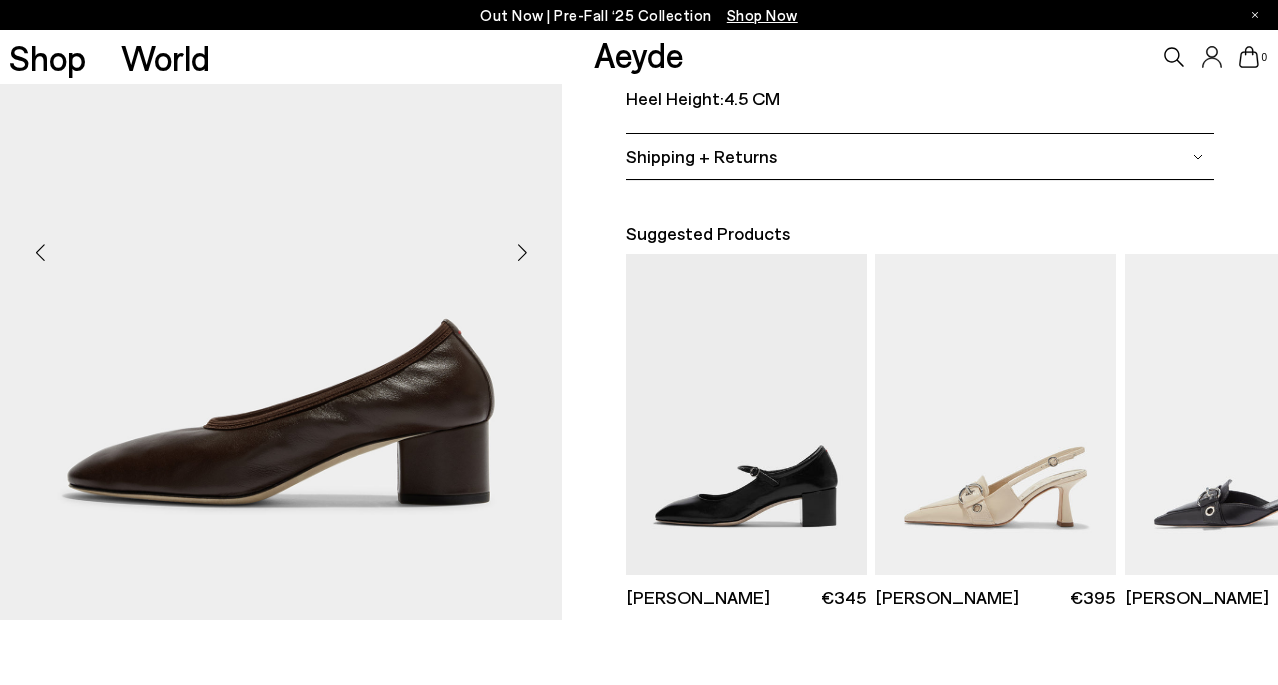 click at bounding box center [522, 253] 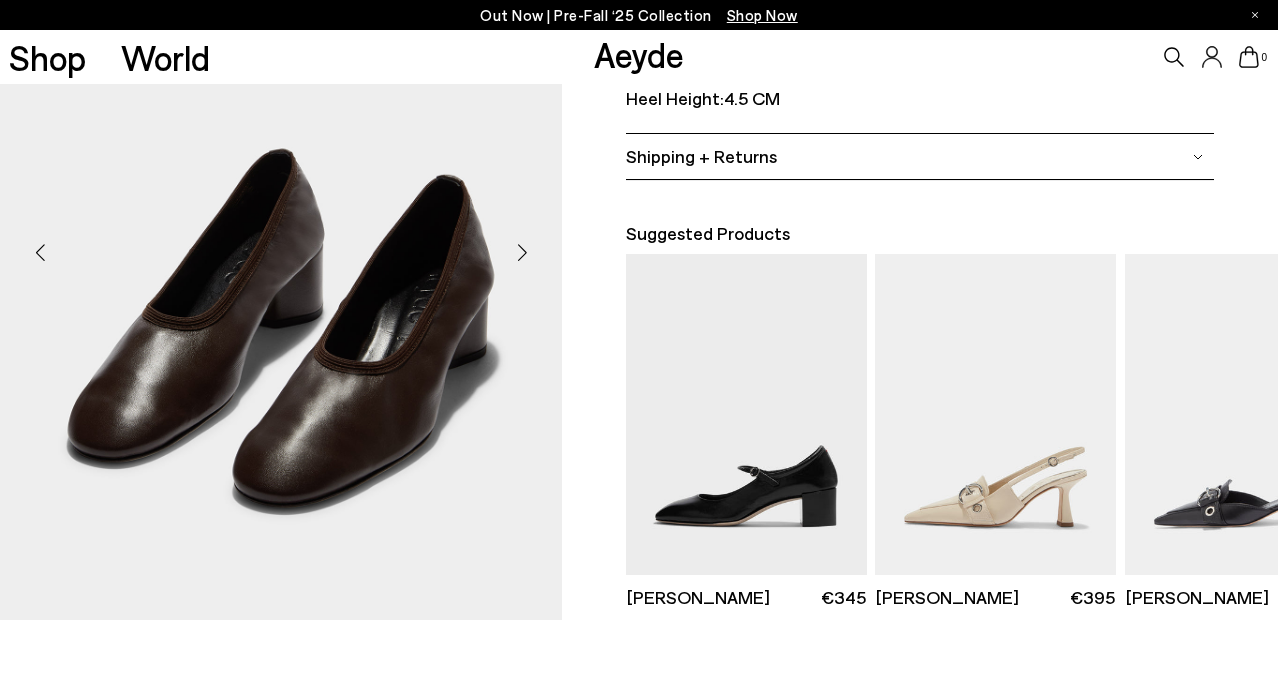 click at bounding box center (522, 253) 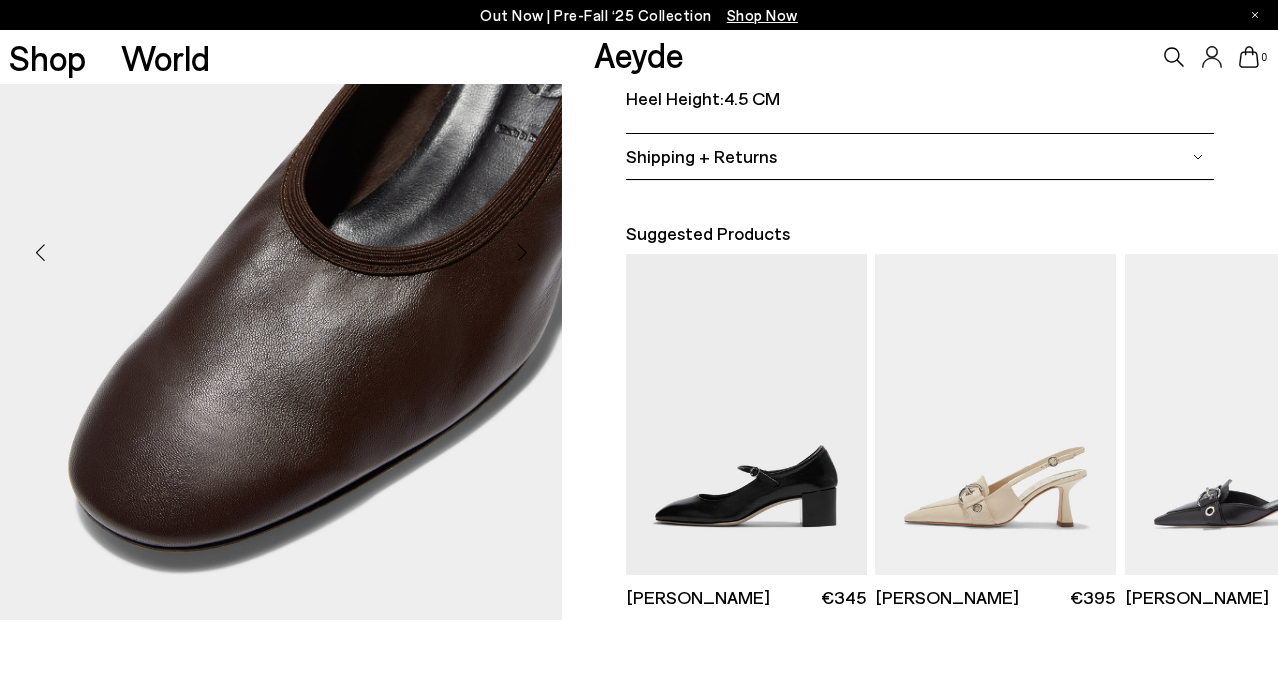 click at bounding box center (522, 253) 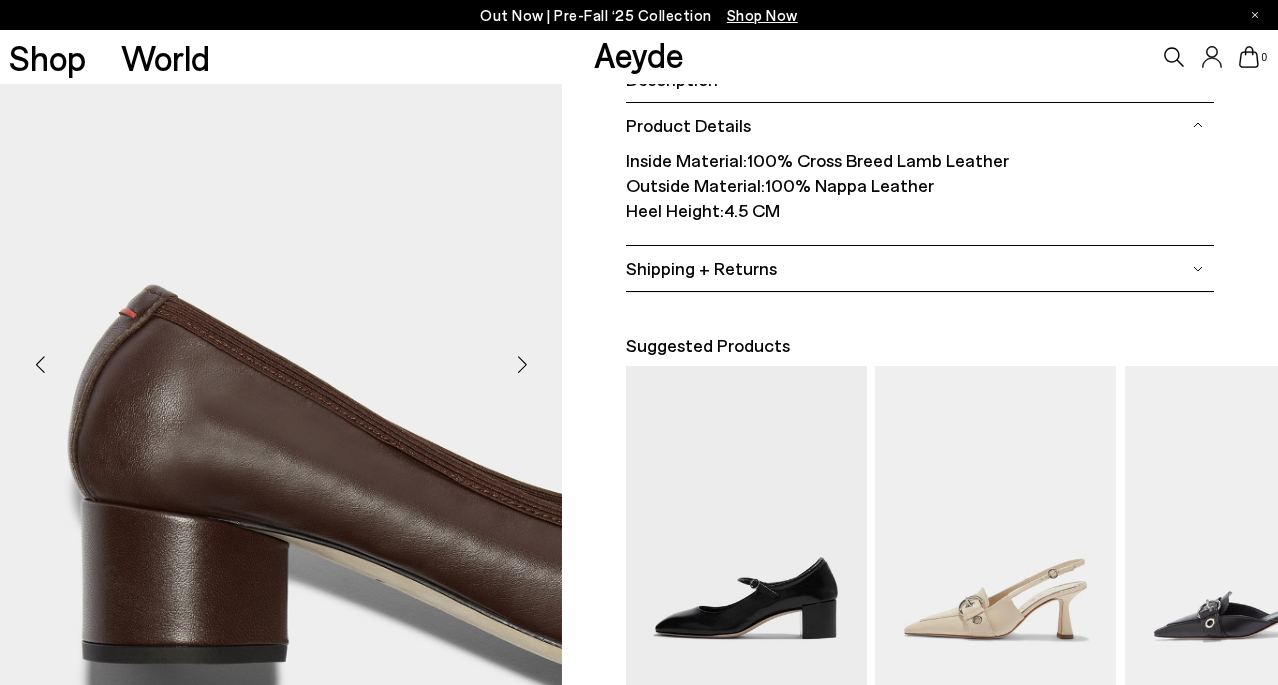 scroll, scrollTop: 201, scrollLeft: 0, axis: vertical 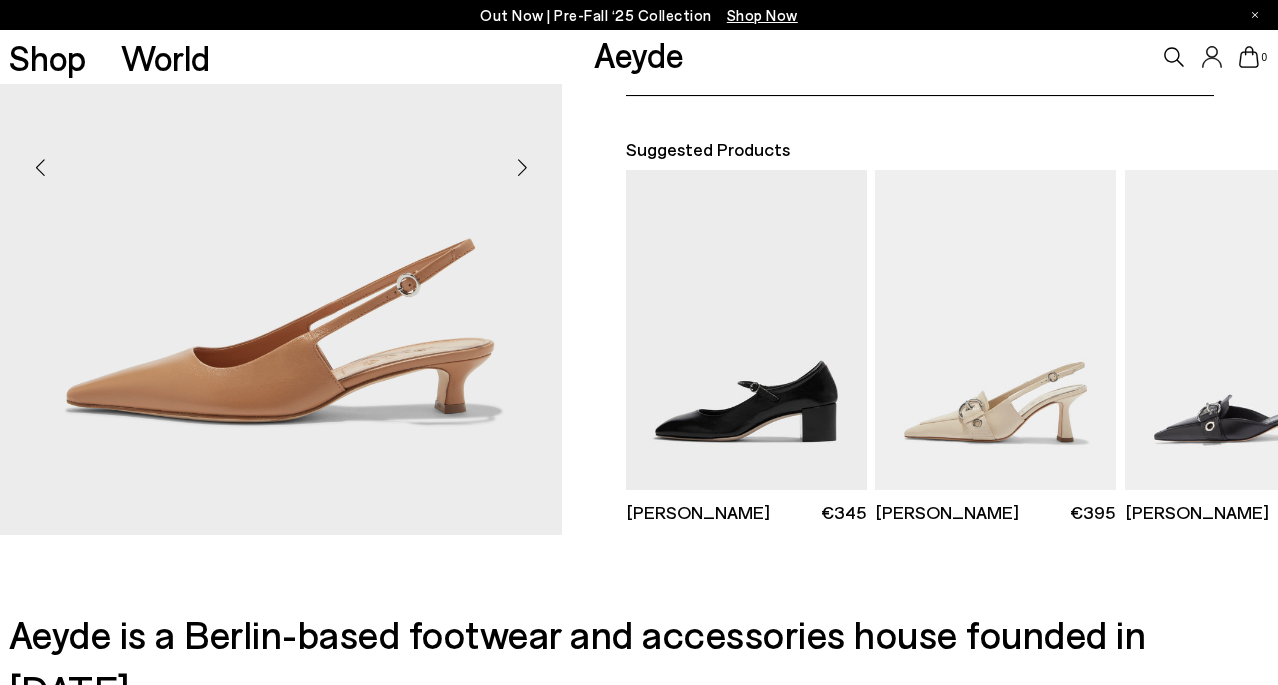 click at bounding box center (522, 168) 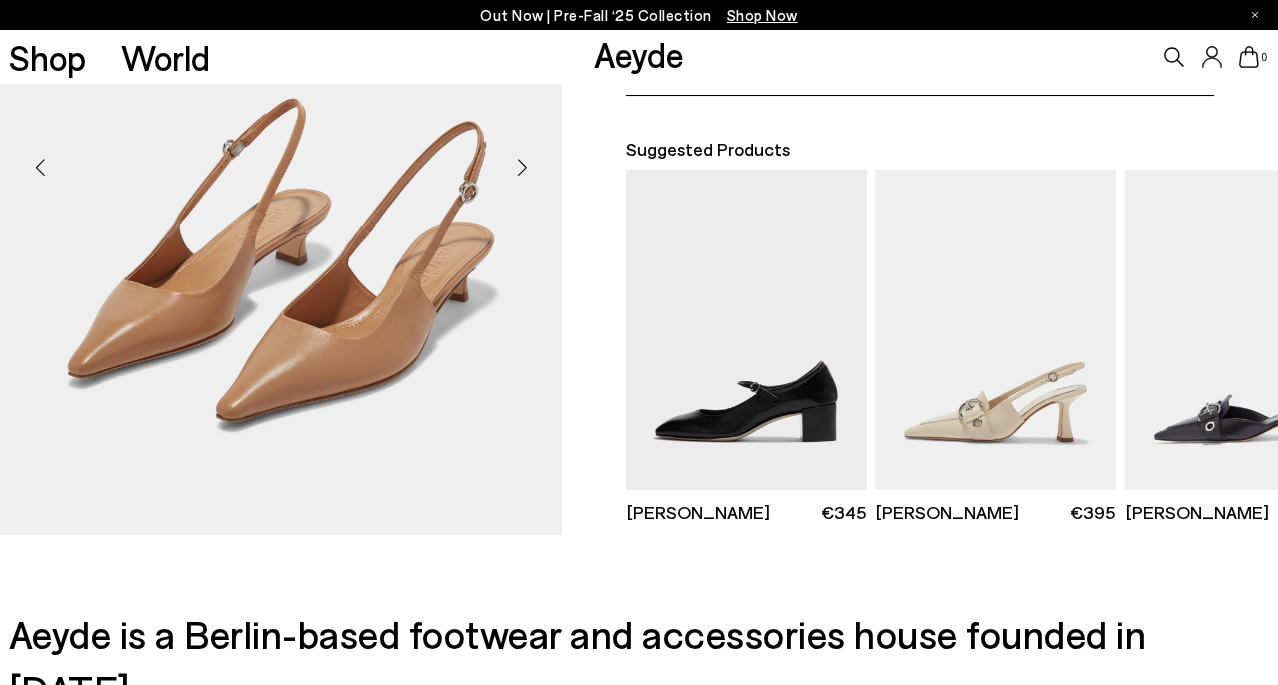 click at bounding box center [522, 168] 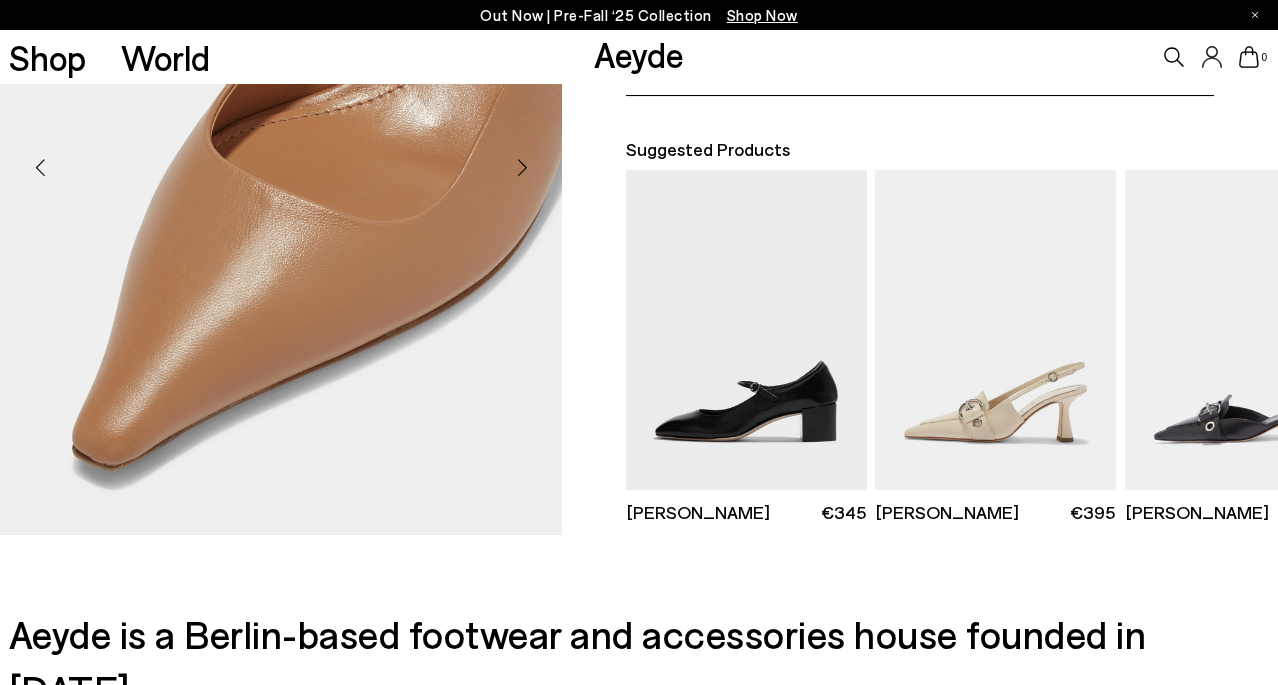 click at bounding box center [522, 168] 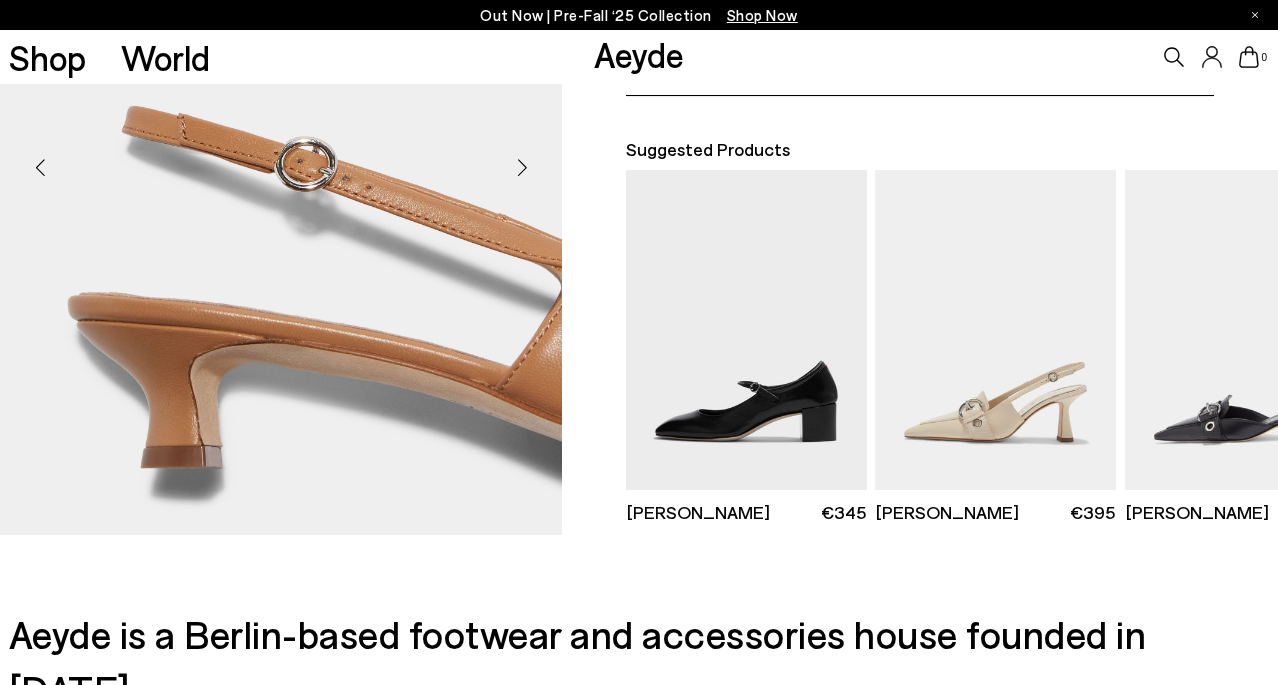 click at bounding box center [522, 168] 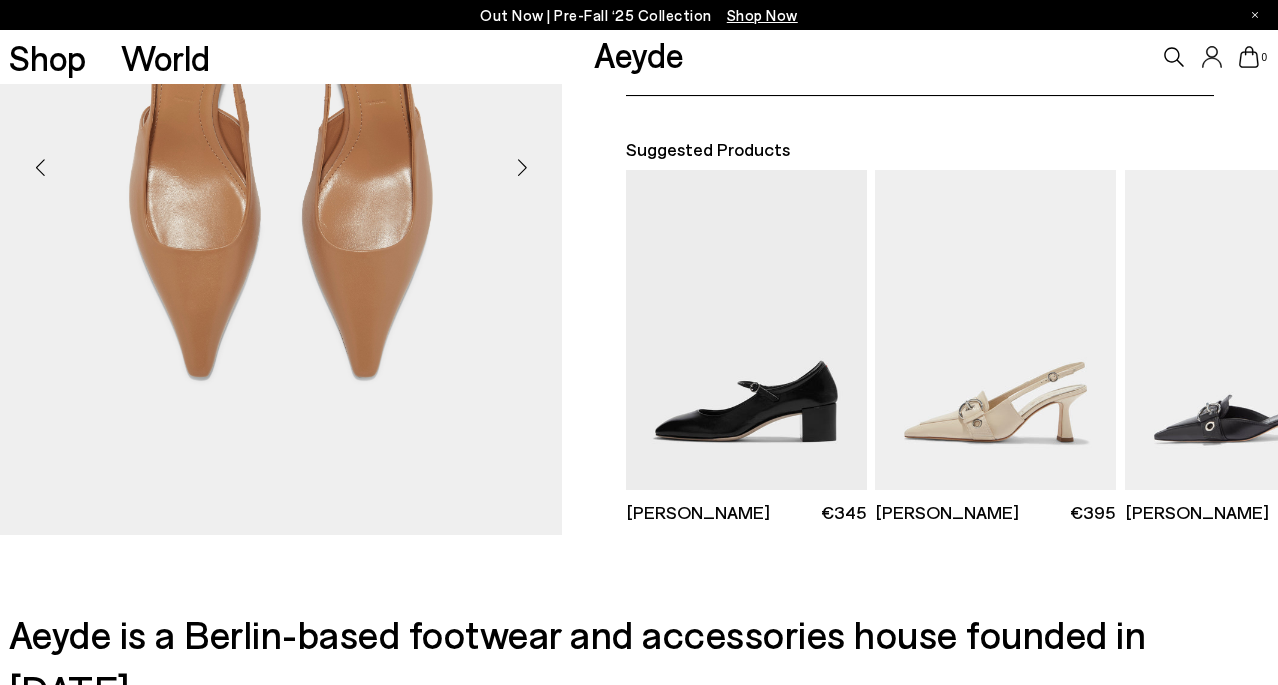 click at bounding box center (522, 168) 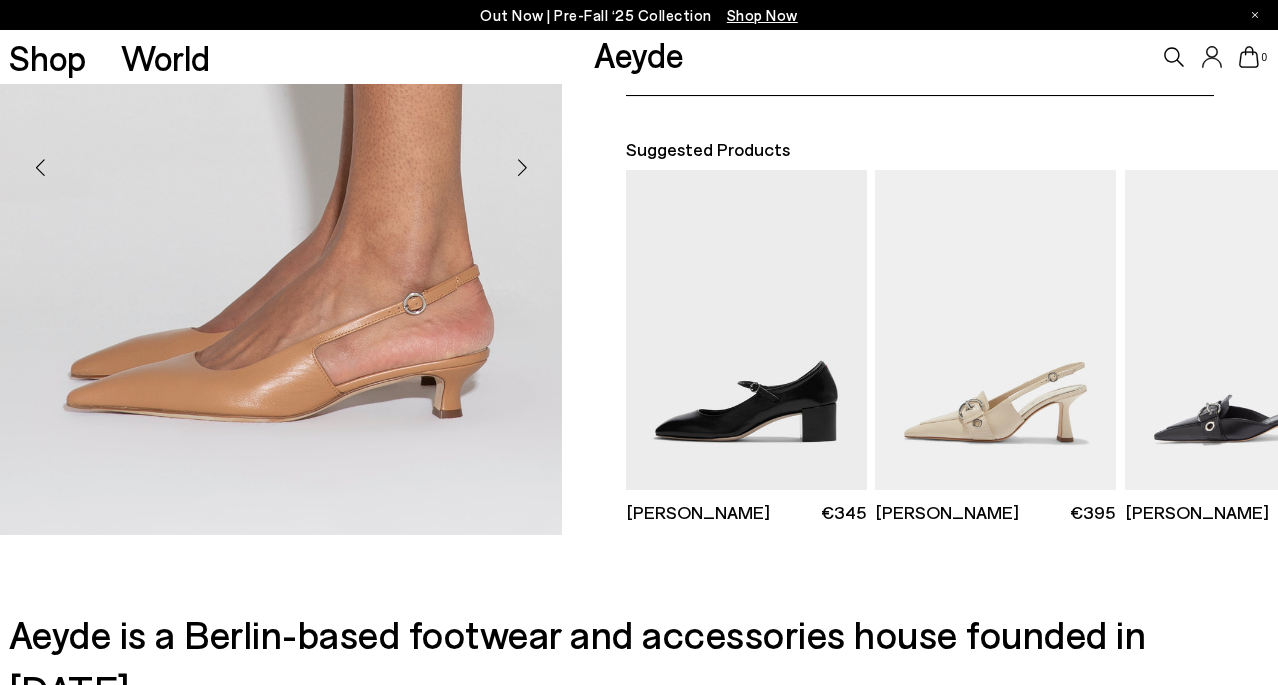 click at bounding box center [522, 168] 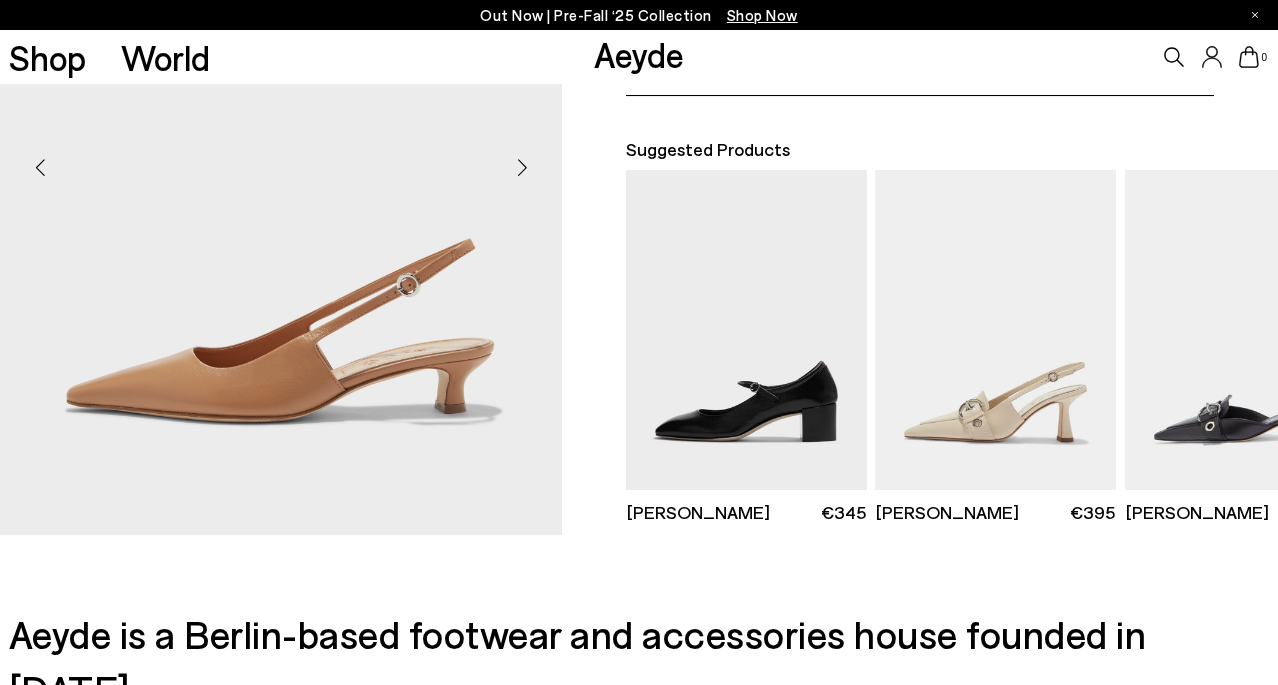 click at bounding box center [522, 168] 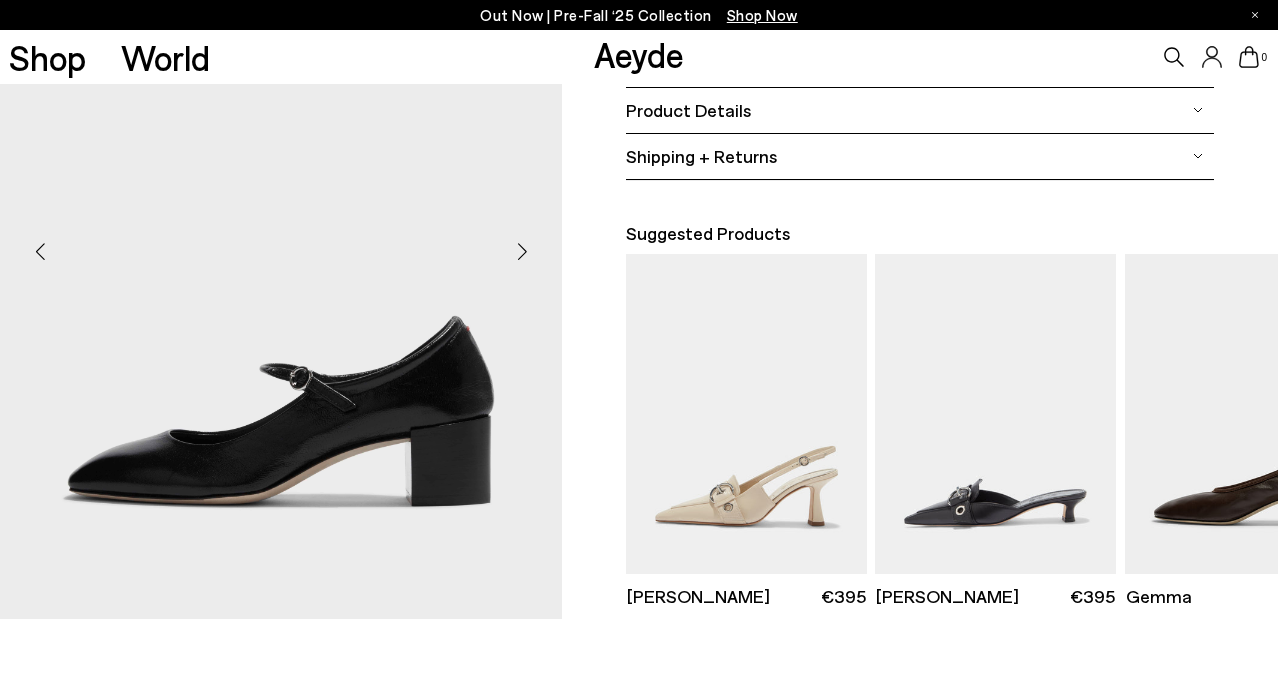 scroll, scrollTop: 504, scrollLeft: 0, axis: vertical 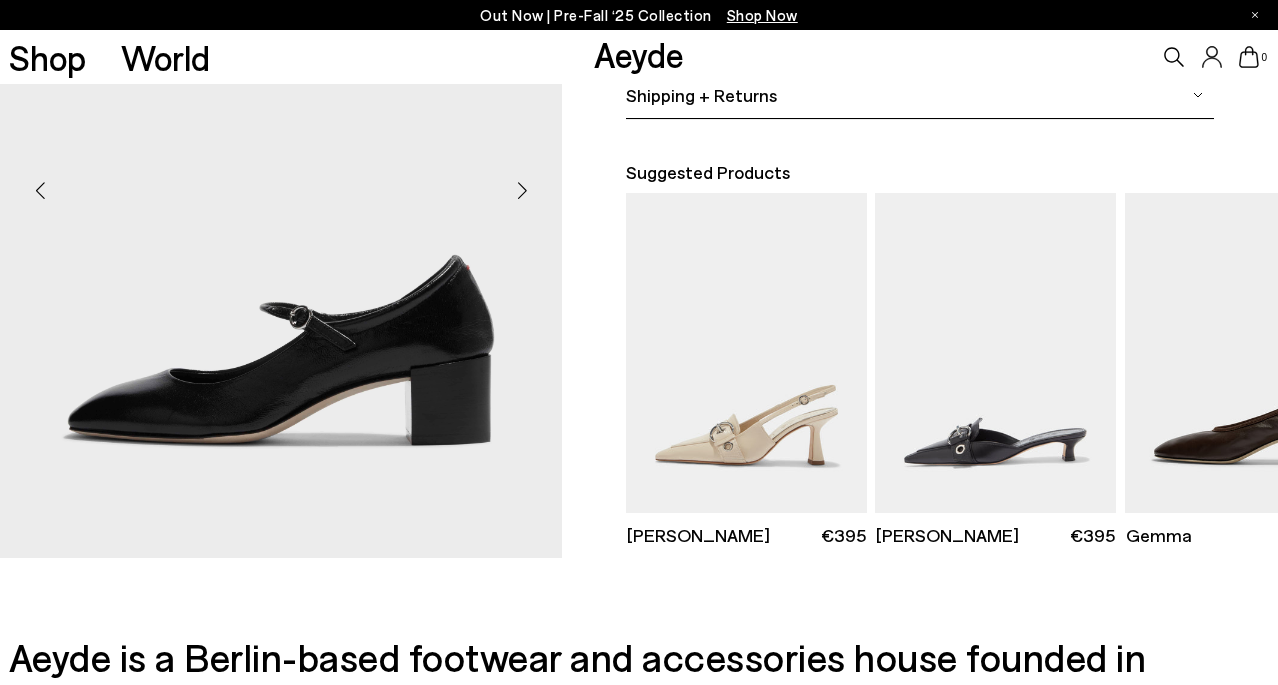 click at bounding box center [522, 191] 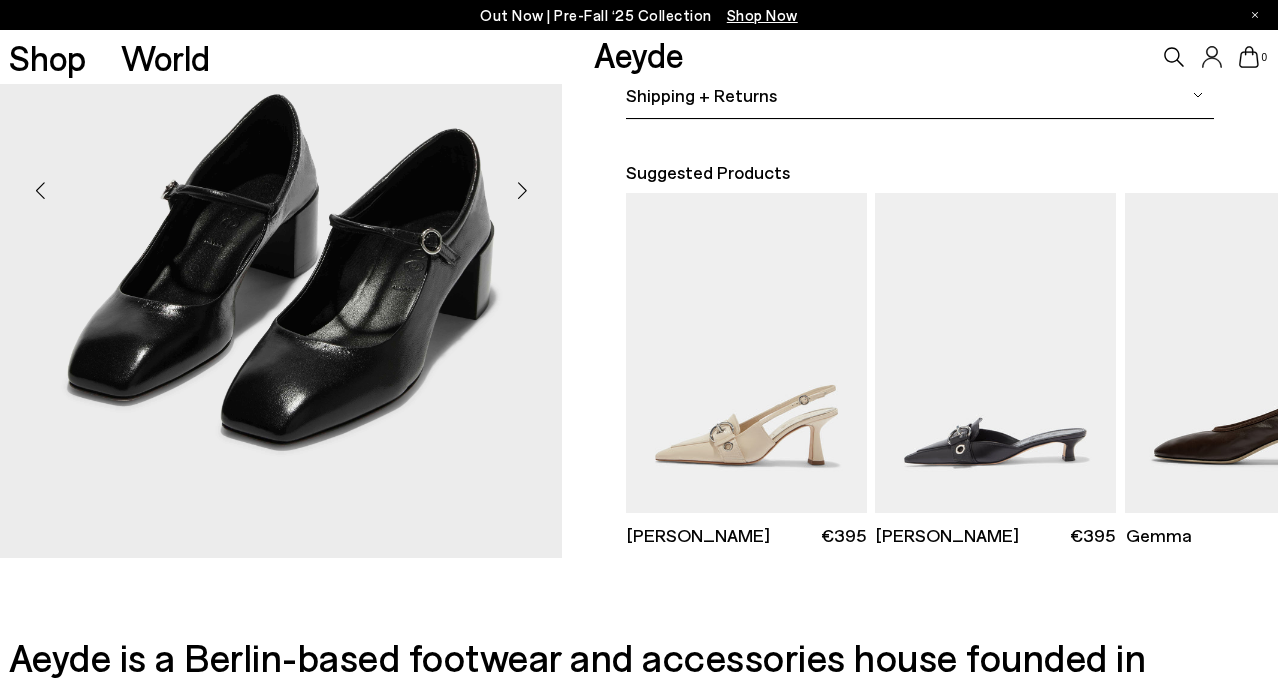 click at bounding box center [522, 191] 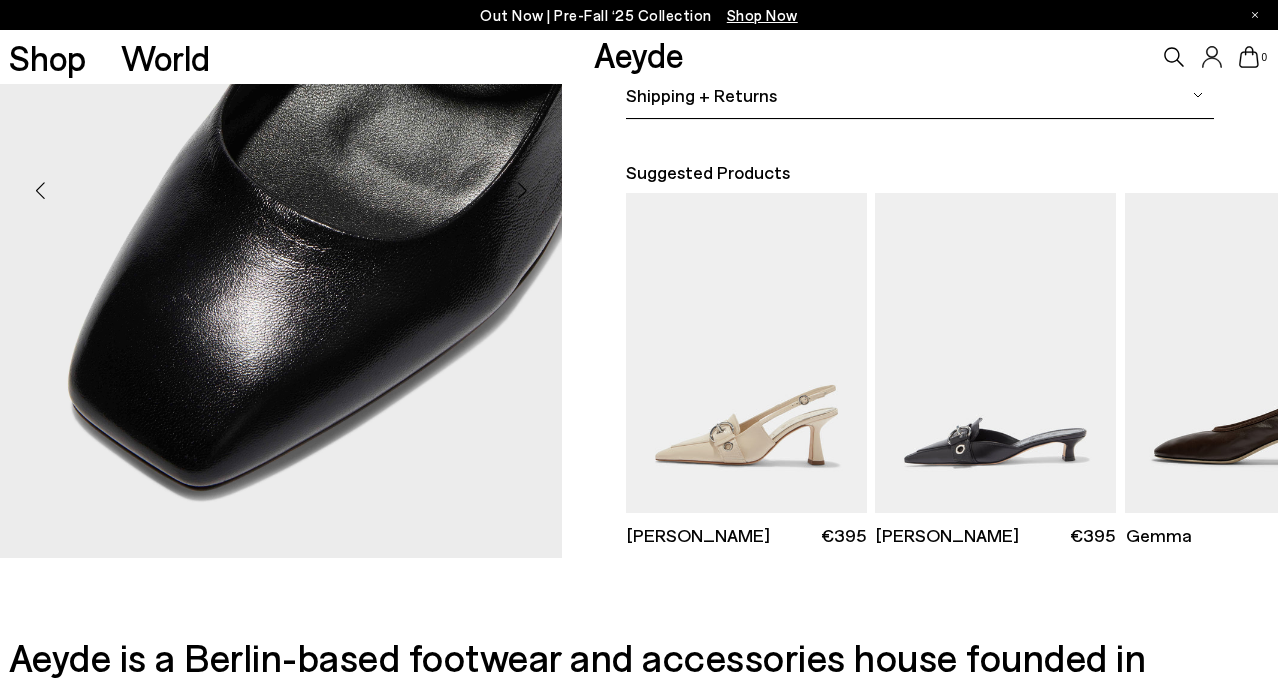 click at bounding box center [522, 191] 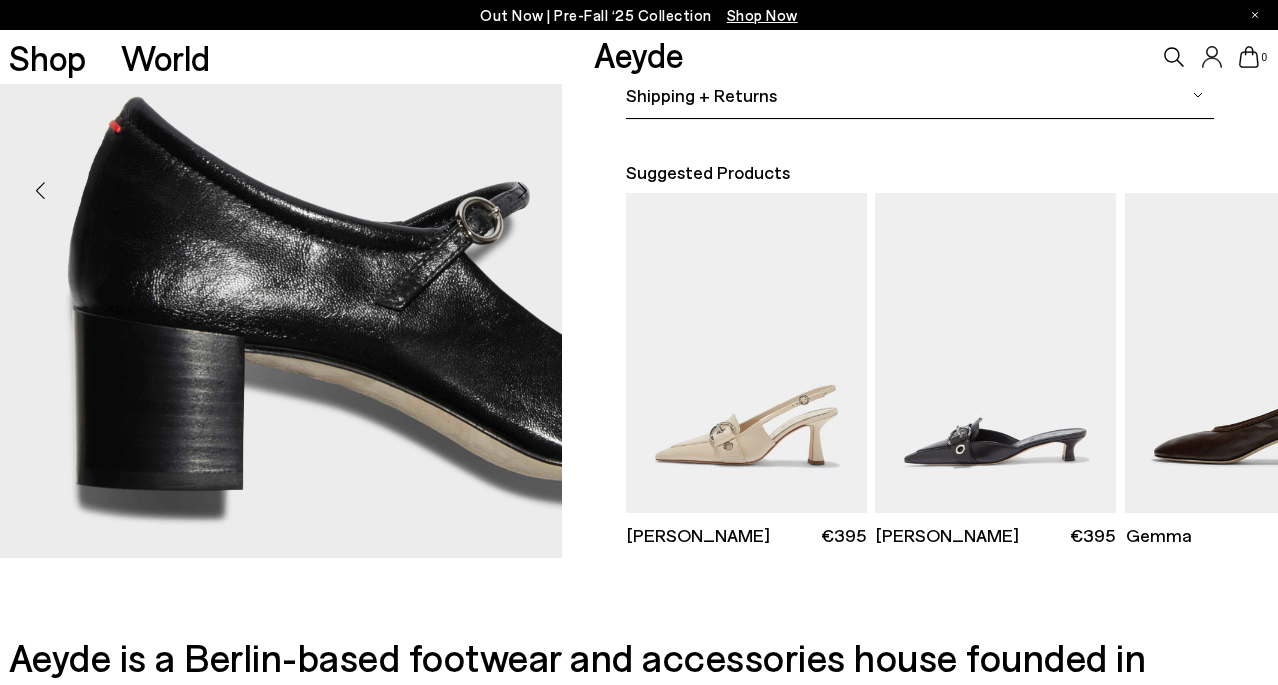 click at bounding box center [522, 191] 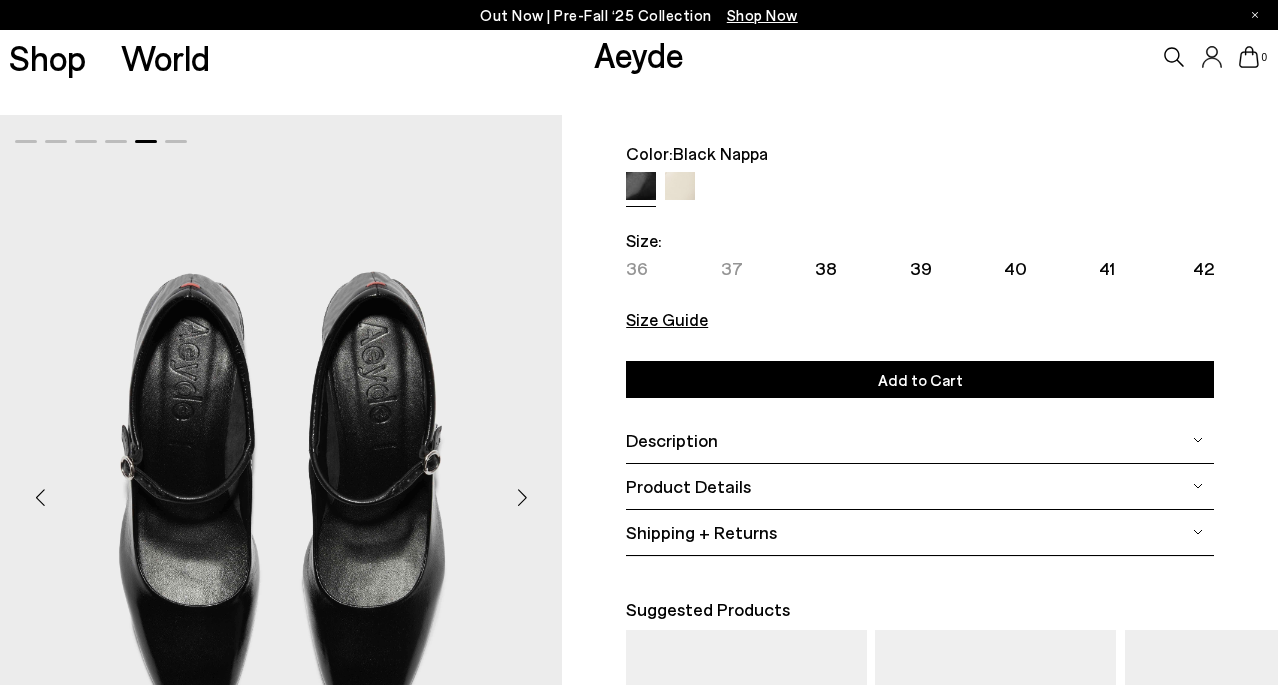 scroll, scrollTop: 0, scrollLeft: 0, axis: both 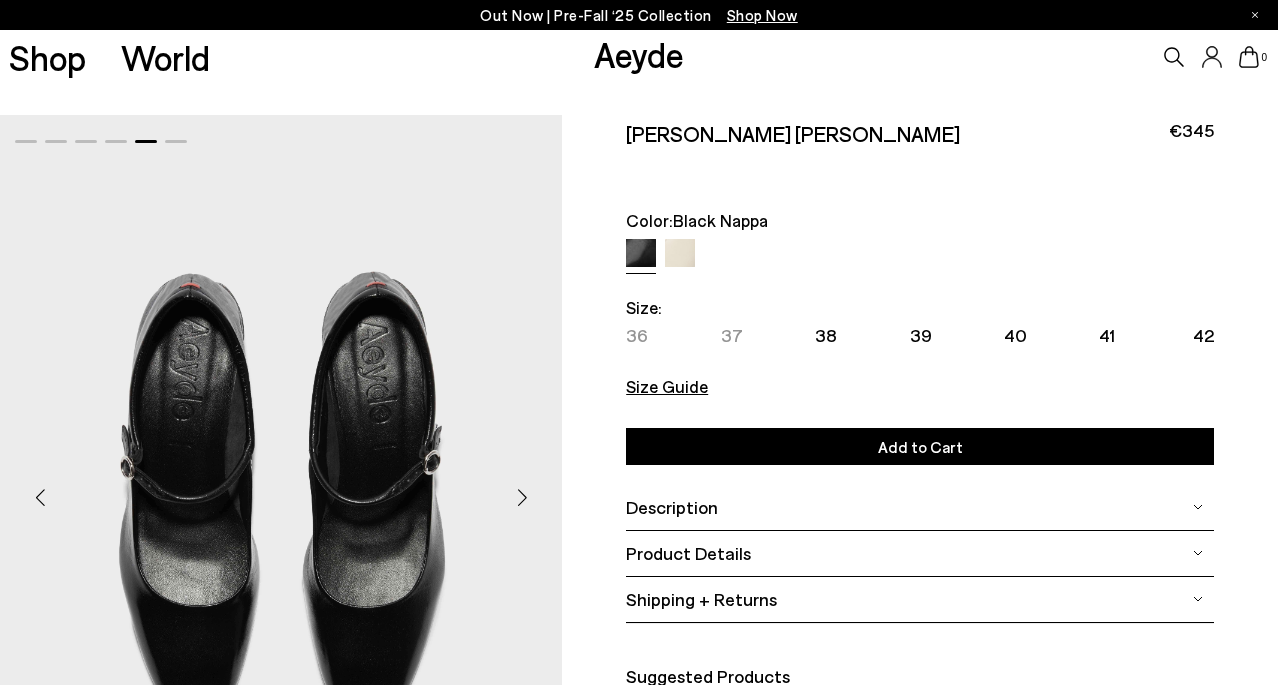 click on "Size Guide" at bounding box center (920, 388) 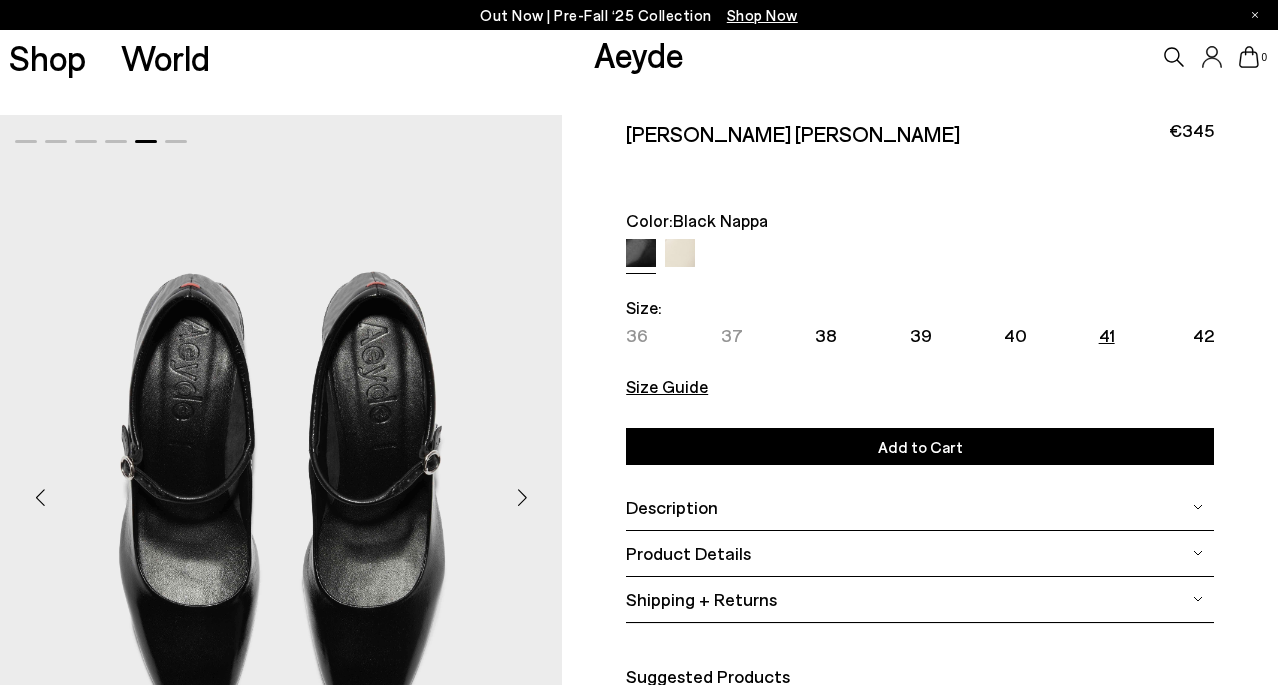 click on "41" at bounding box center (1107, 335) 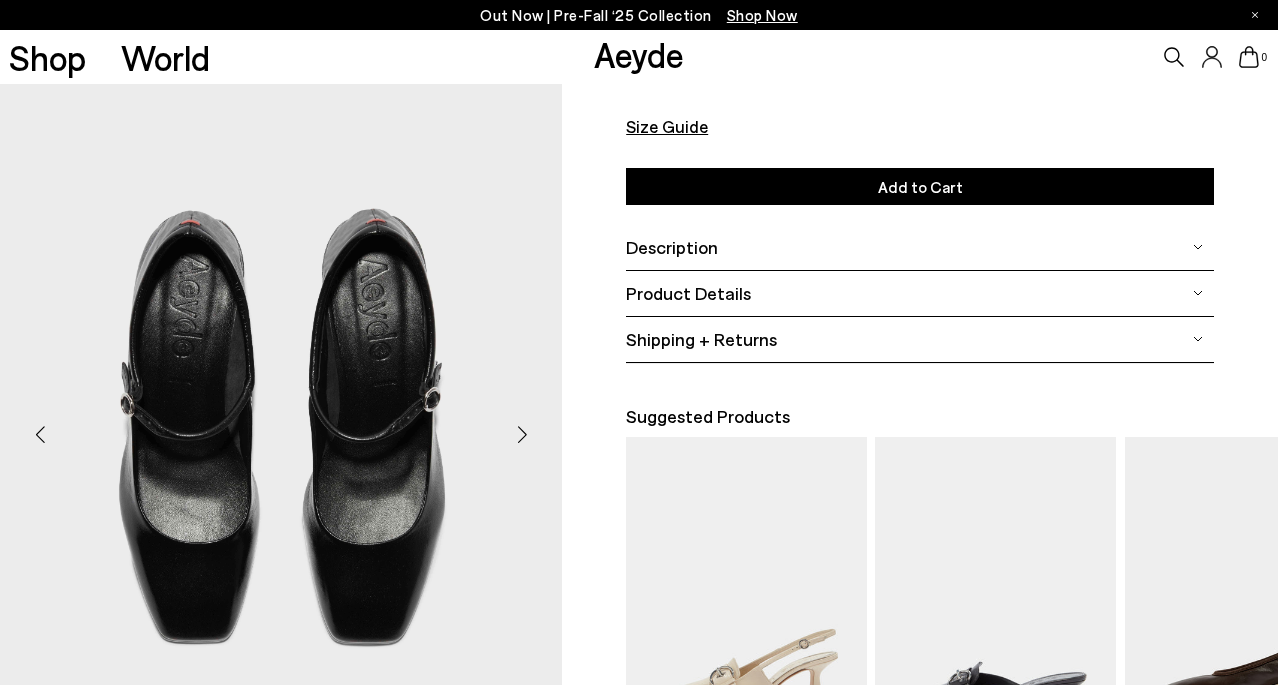 scroll, scrollTop: 275, scrollLeft: 0, axis: vertical 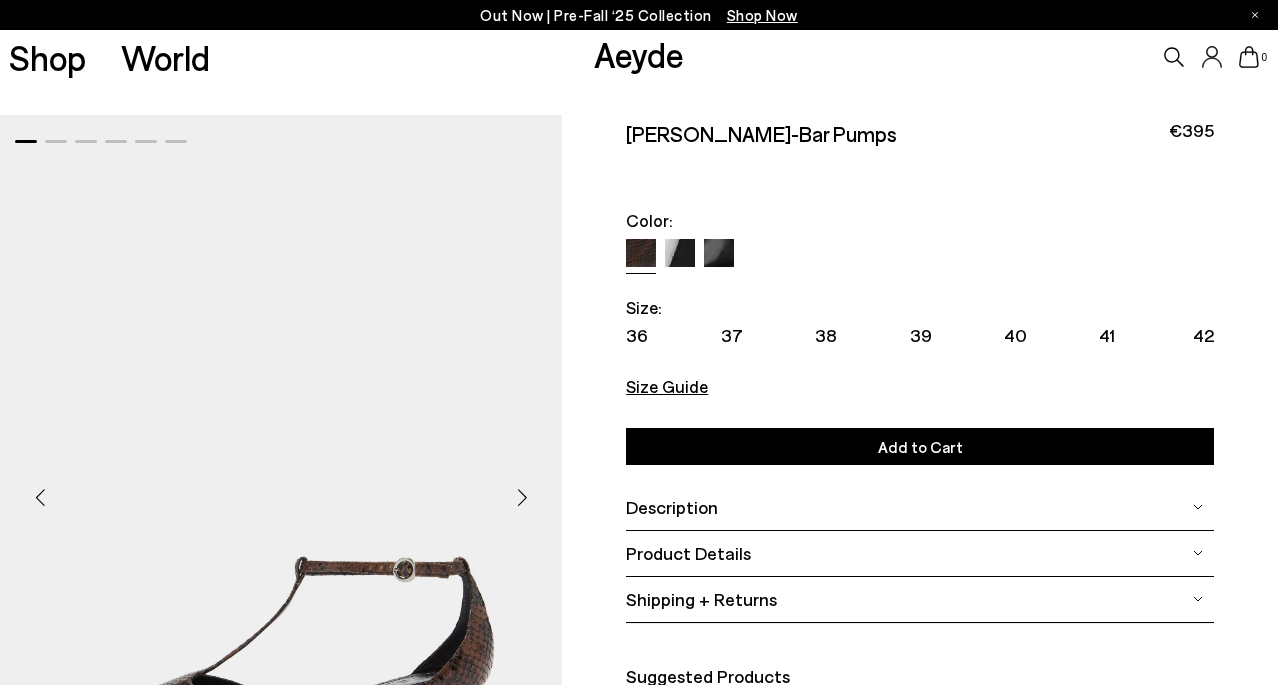 click at bounding box center (719, 254) 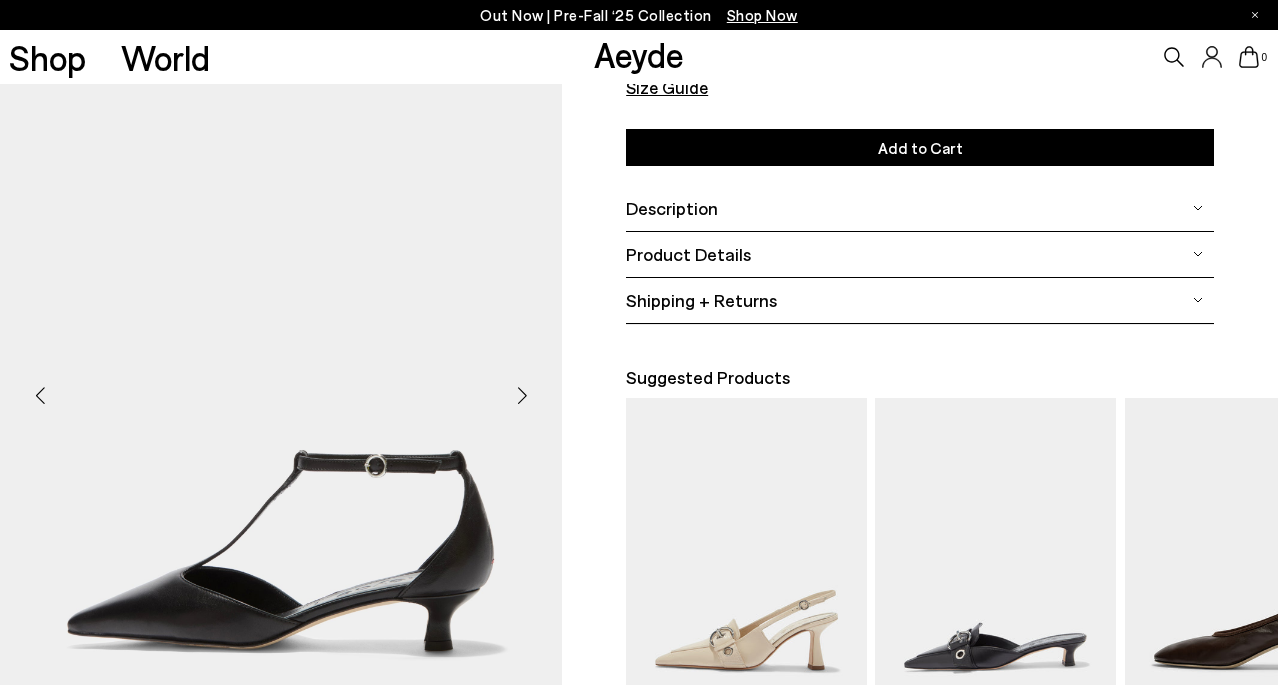 scroll, scrollTop: 462, scrollLeft: 0, axis: vertical 